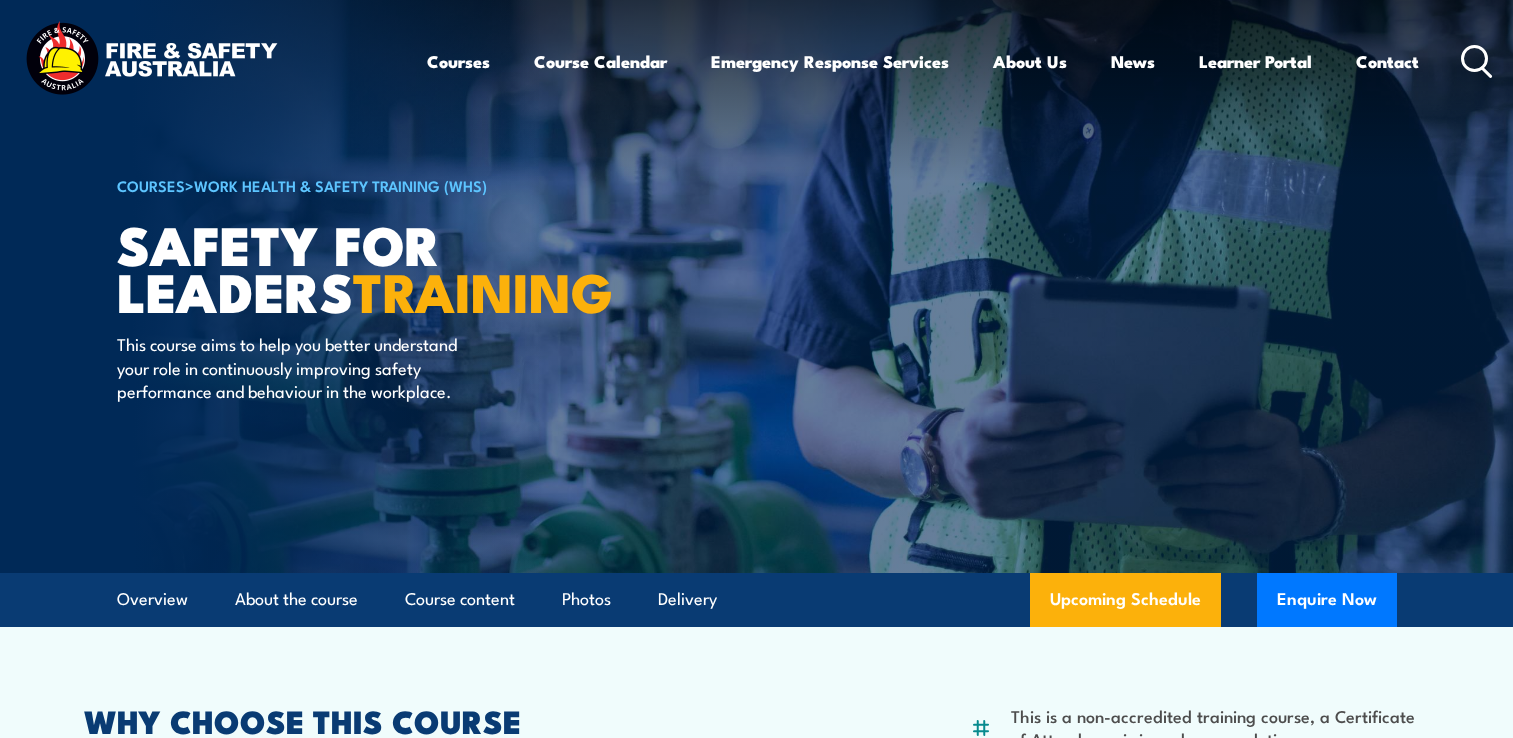 scroll, scrollTop: 0, scrollLeft: 0, axis: both 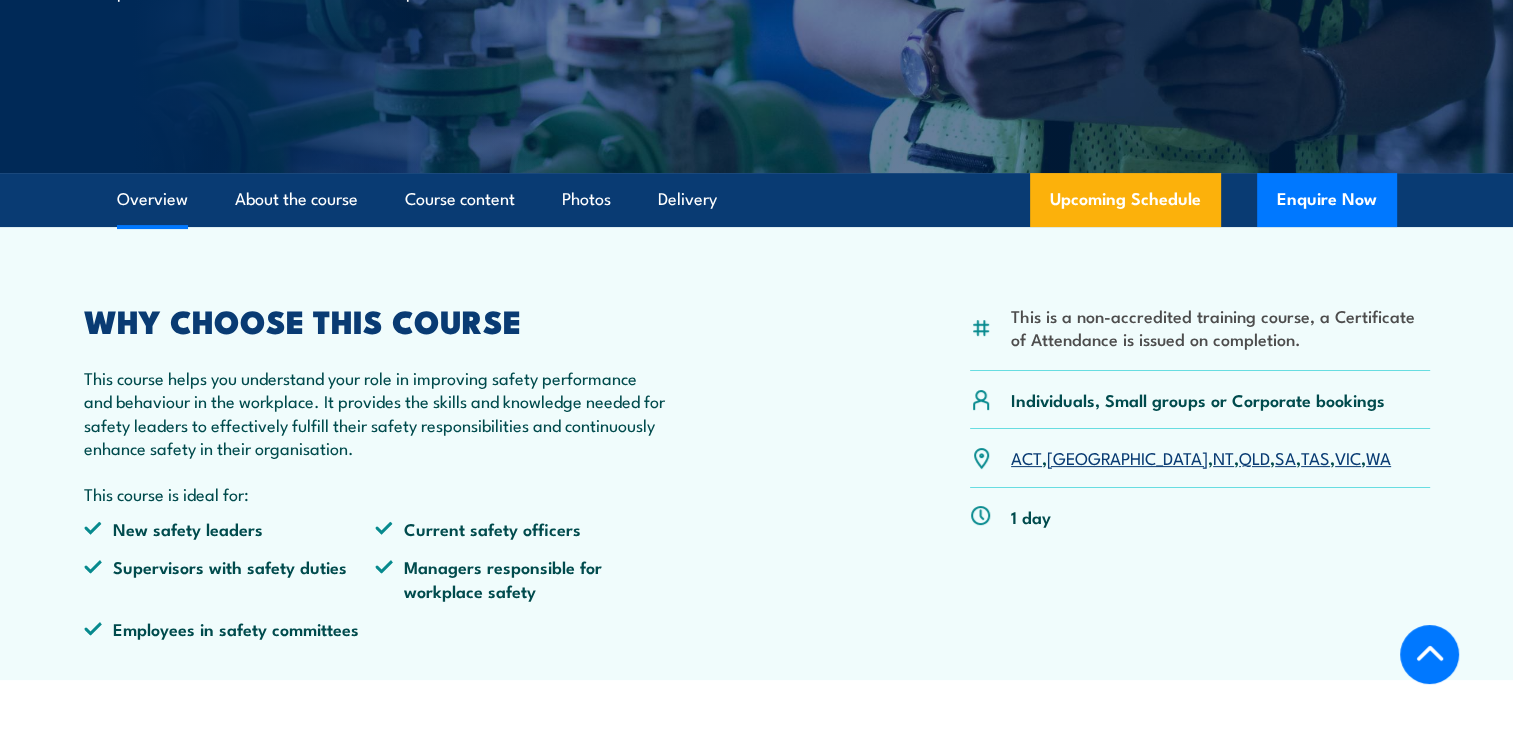 click on "VIC" at bounding box center [1348, 457] 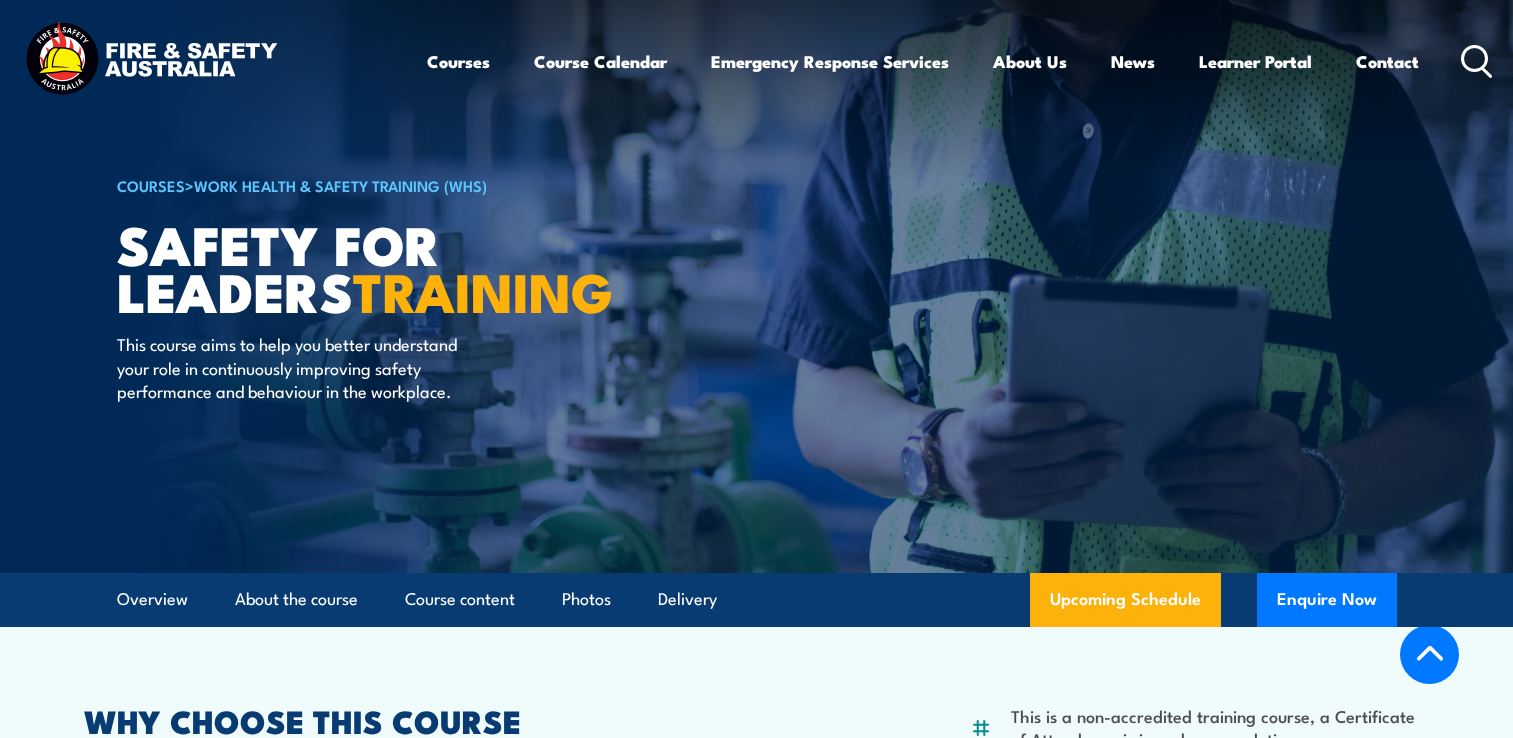 scroll, scrollTop: 3150, scrollLeft: 0, axis: vertical 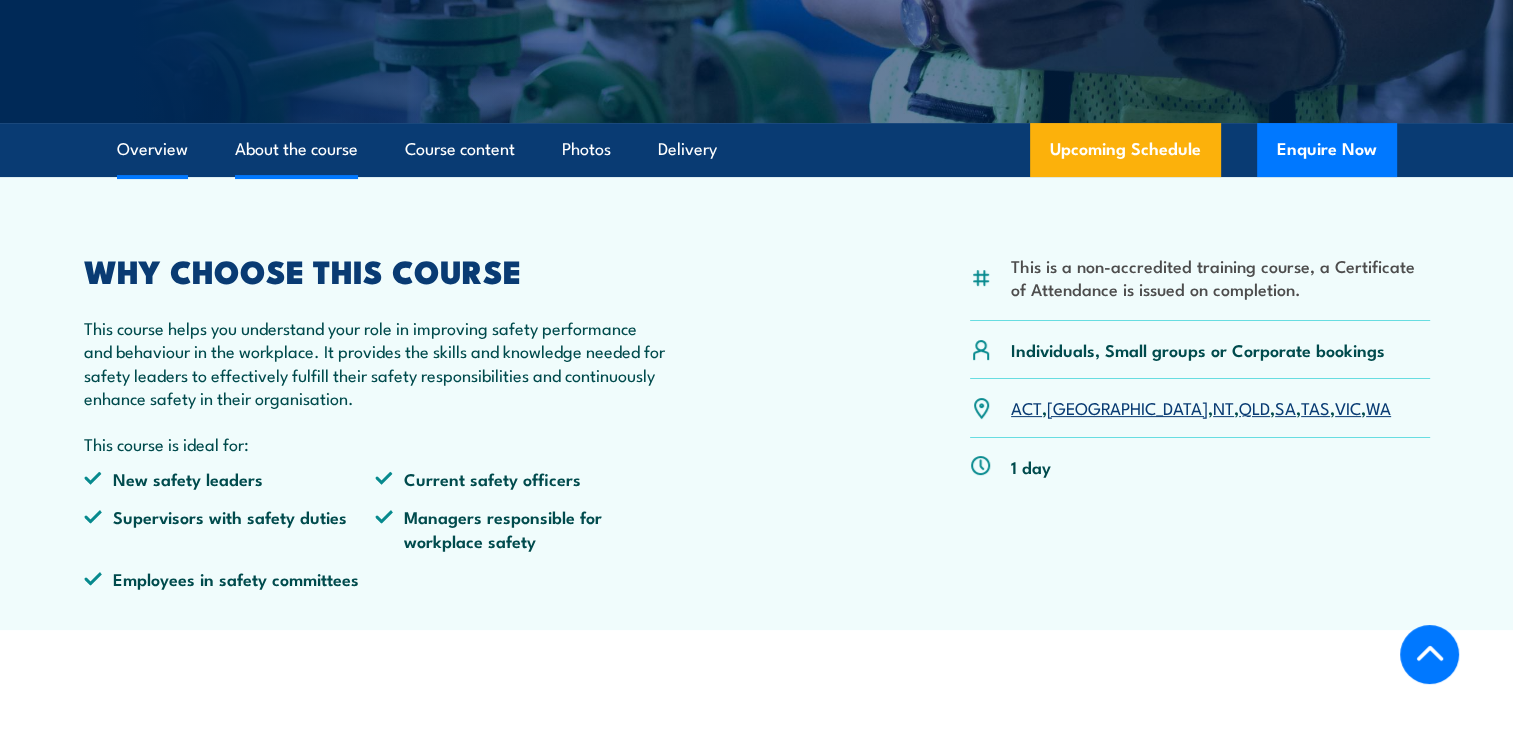 click on "About the course" at bounding box center [296, 149] 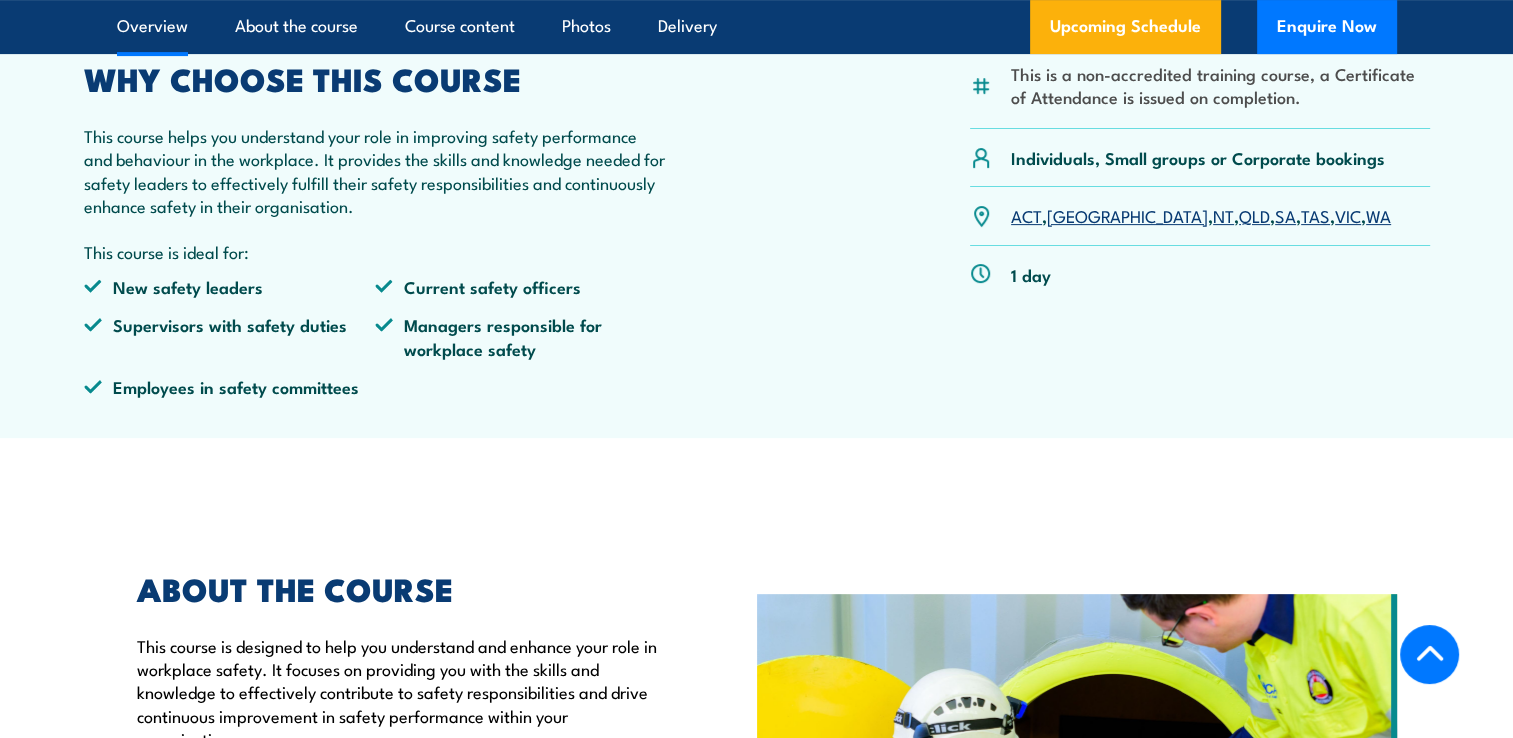 scroll, scrollTop: 641, scrollLeft: 0, axis: vertical 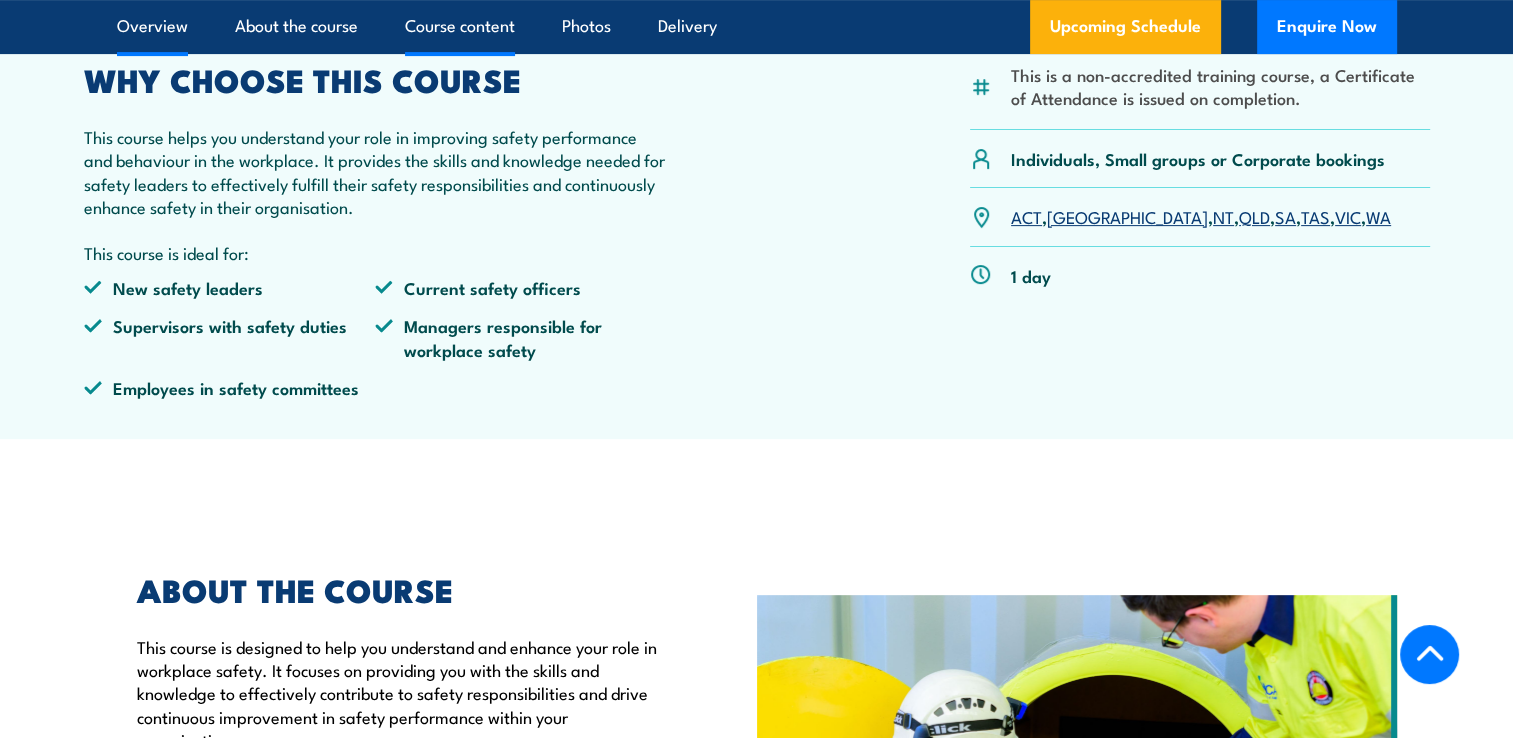 click on "Course content" at bounding box center [460, 26] 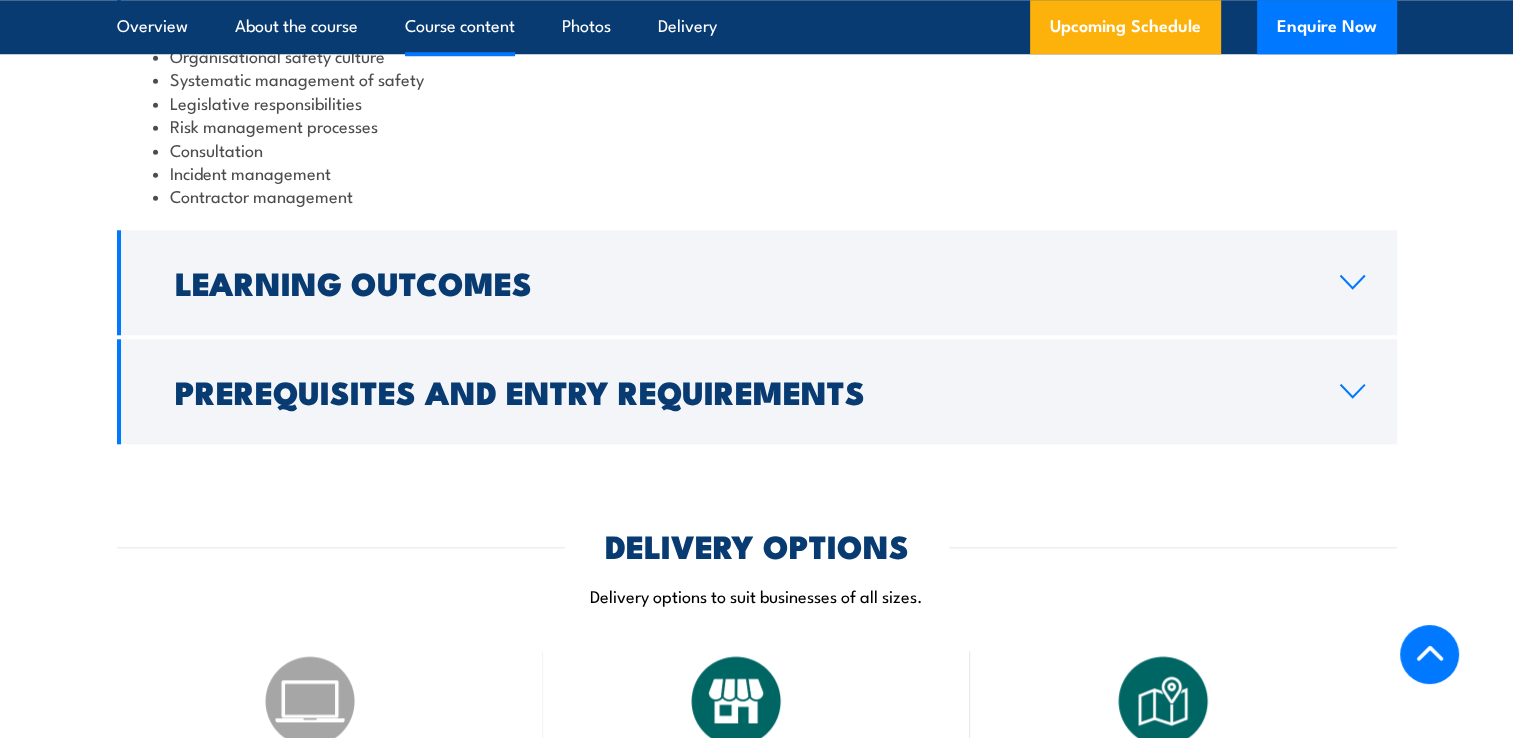 scroll, scrollTop: 1922, scrollLeft: 0, axis: vertical 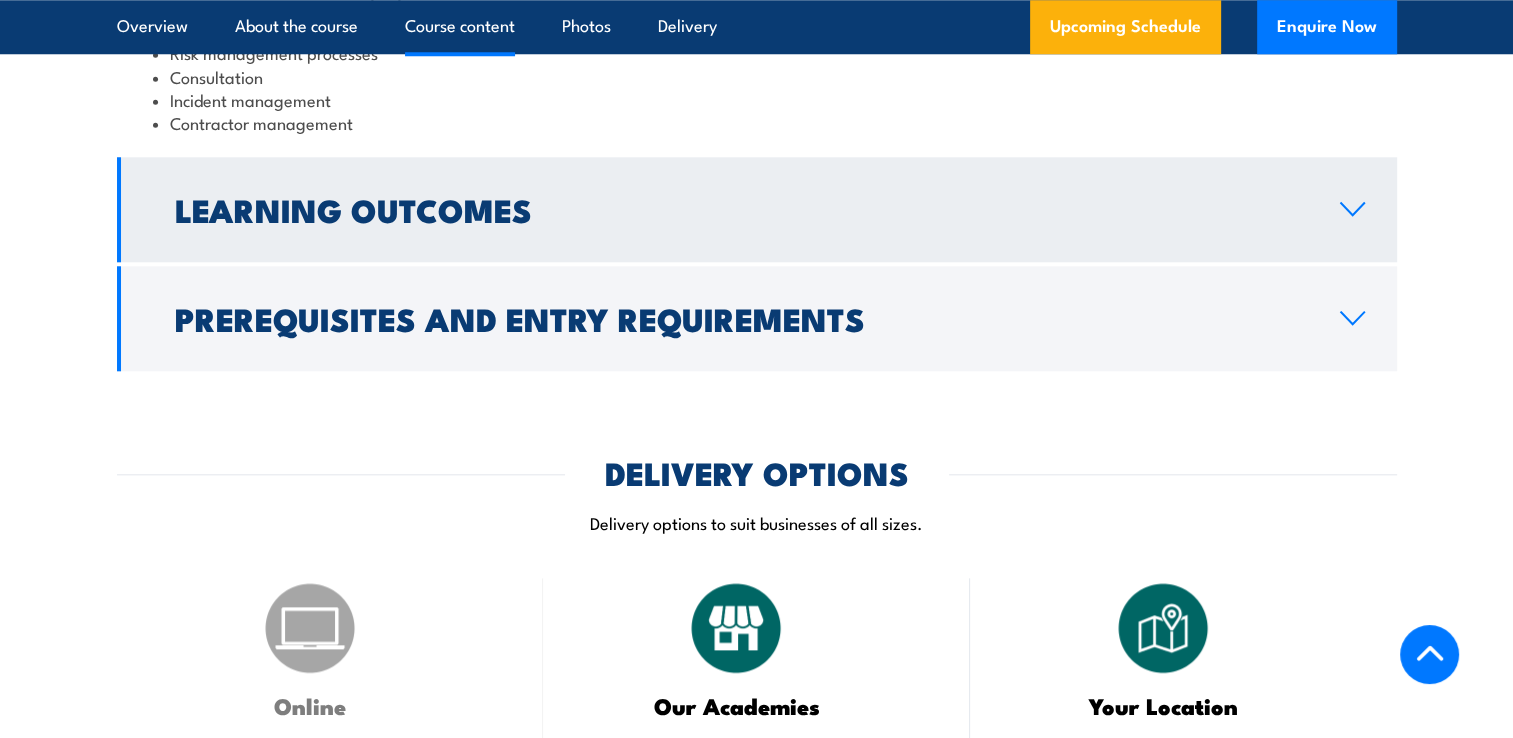click on "Learning Outcomes" at bounding box center (757, 209) 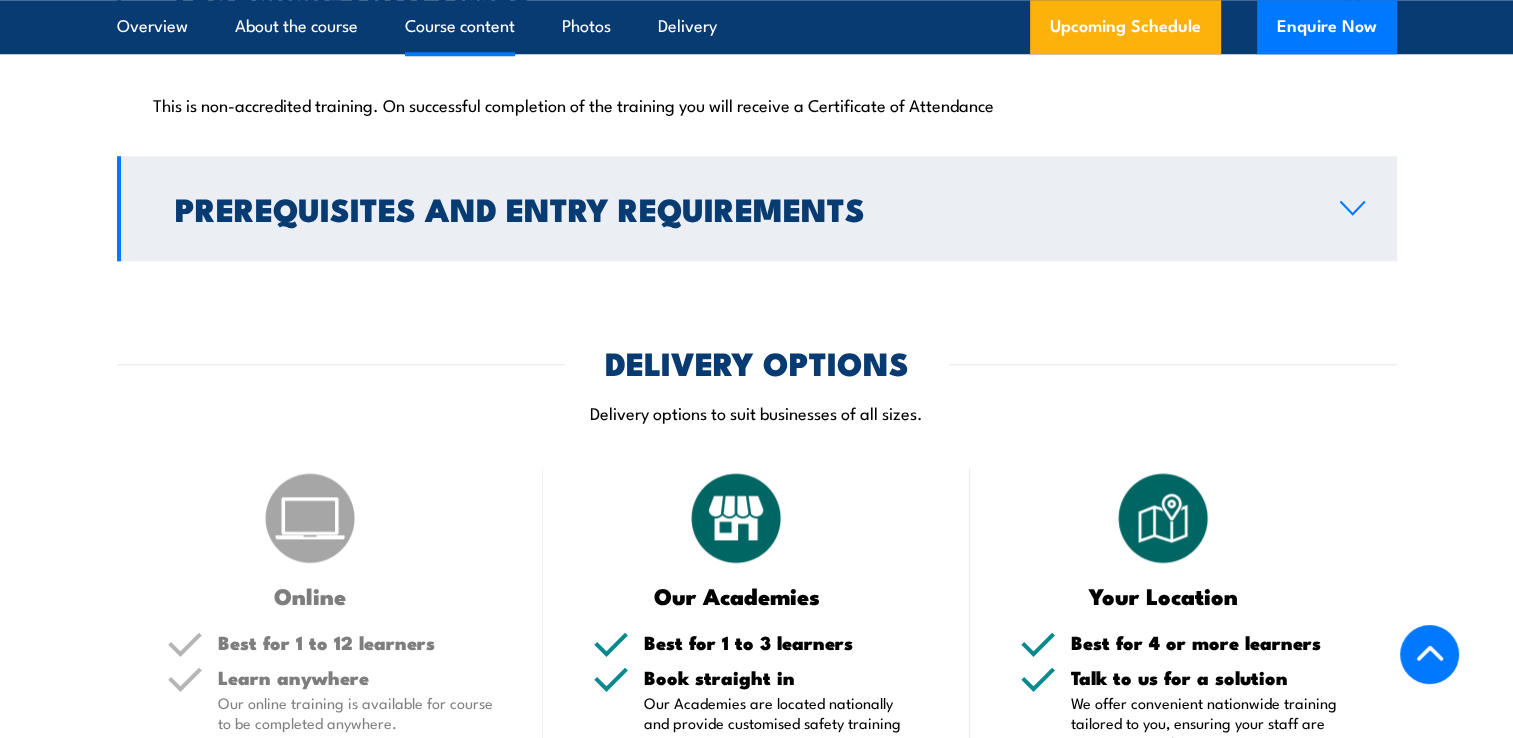 scroll, scrollTop: 1870, scrollLeft: 0, axis: vertical 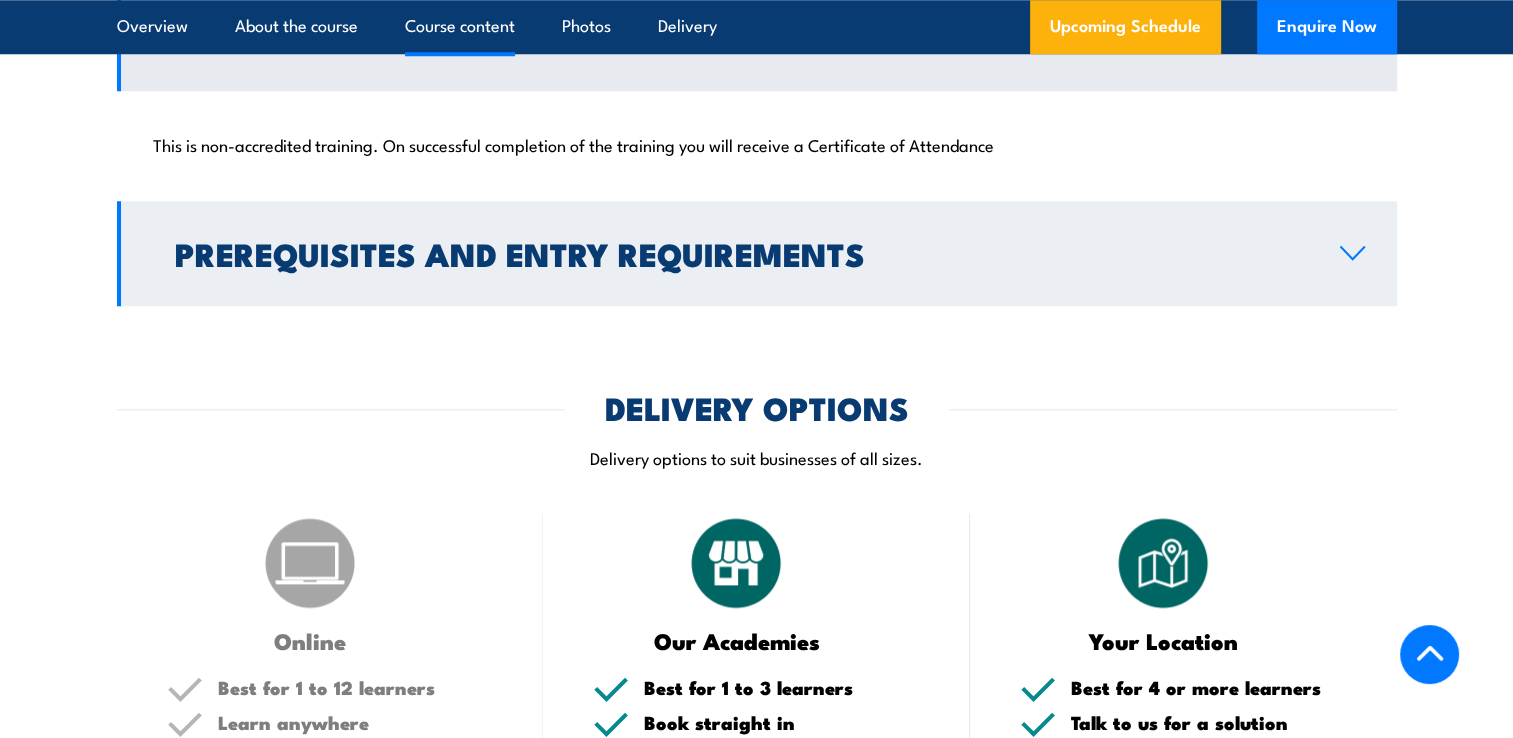 click on "Prerequisites and Entry Requirements" at bounding box center (741, 253) 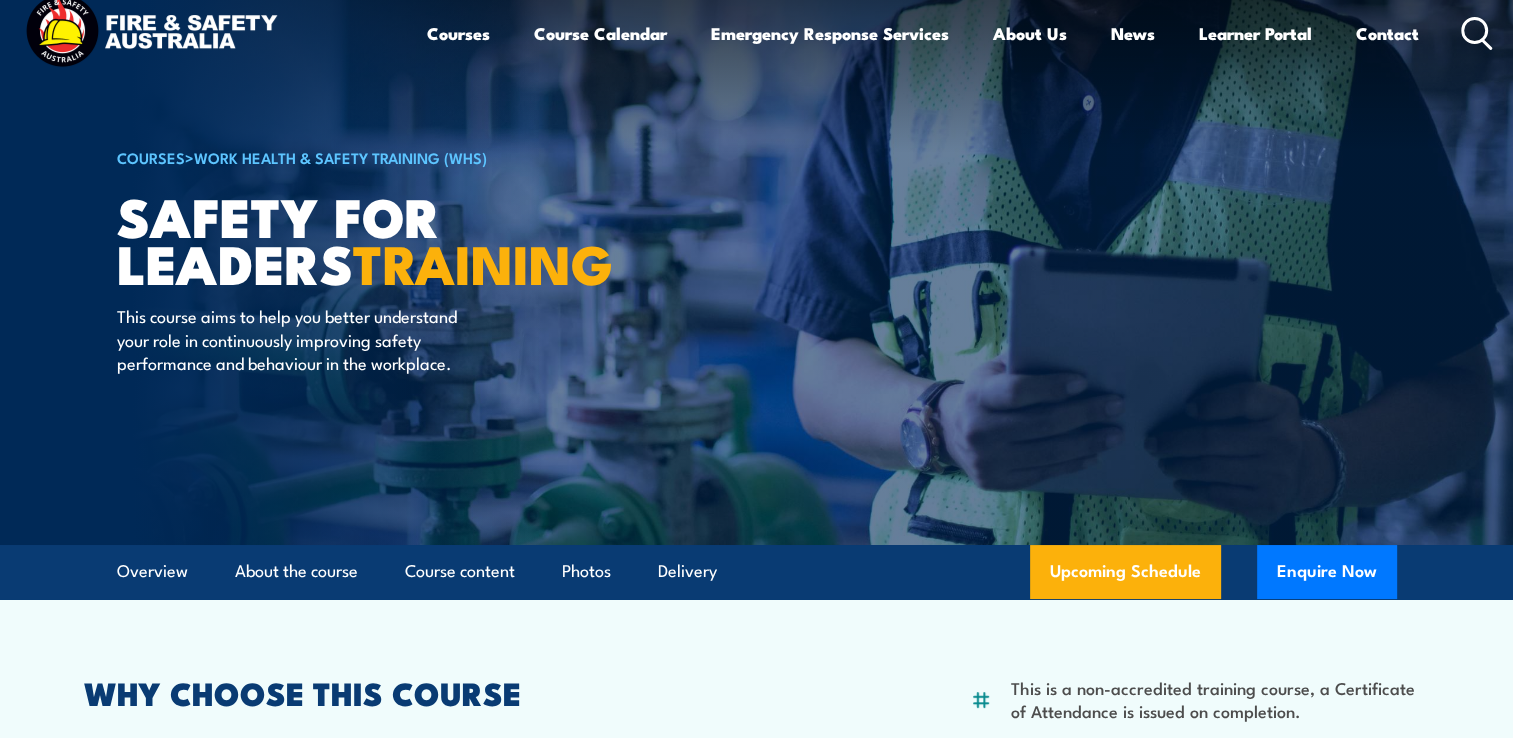 scroll, scrollTop: 0, scrollLeft: 0, axis: both 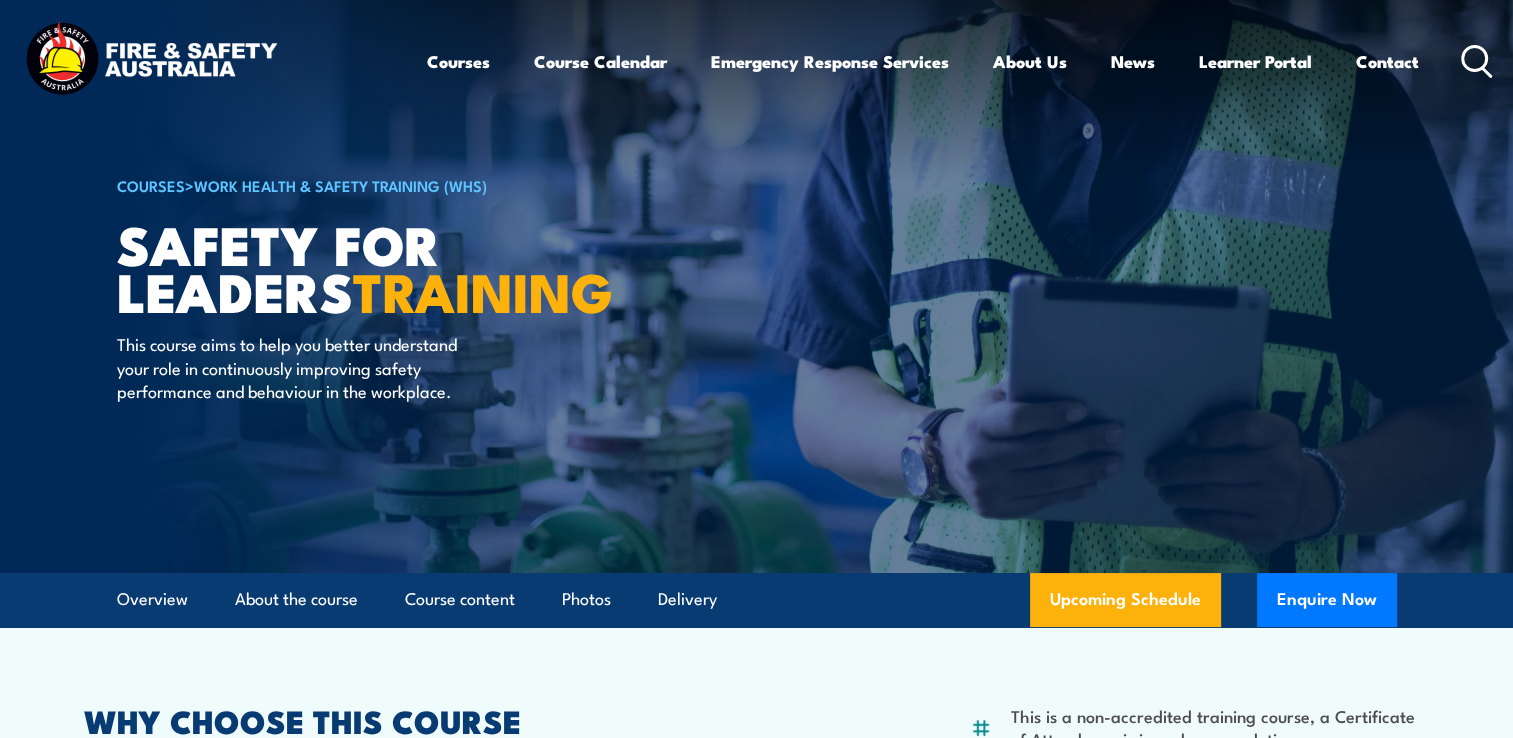 click at bounding box center [756, 286] 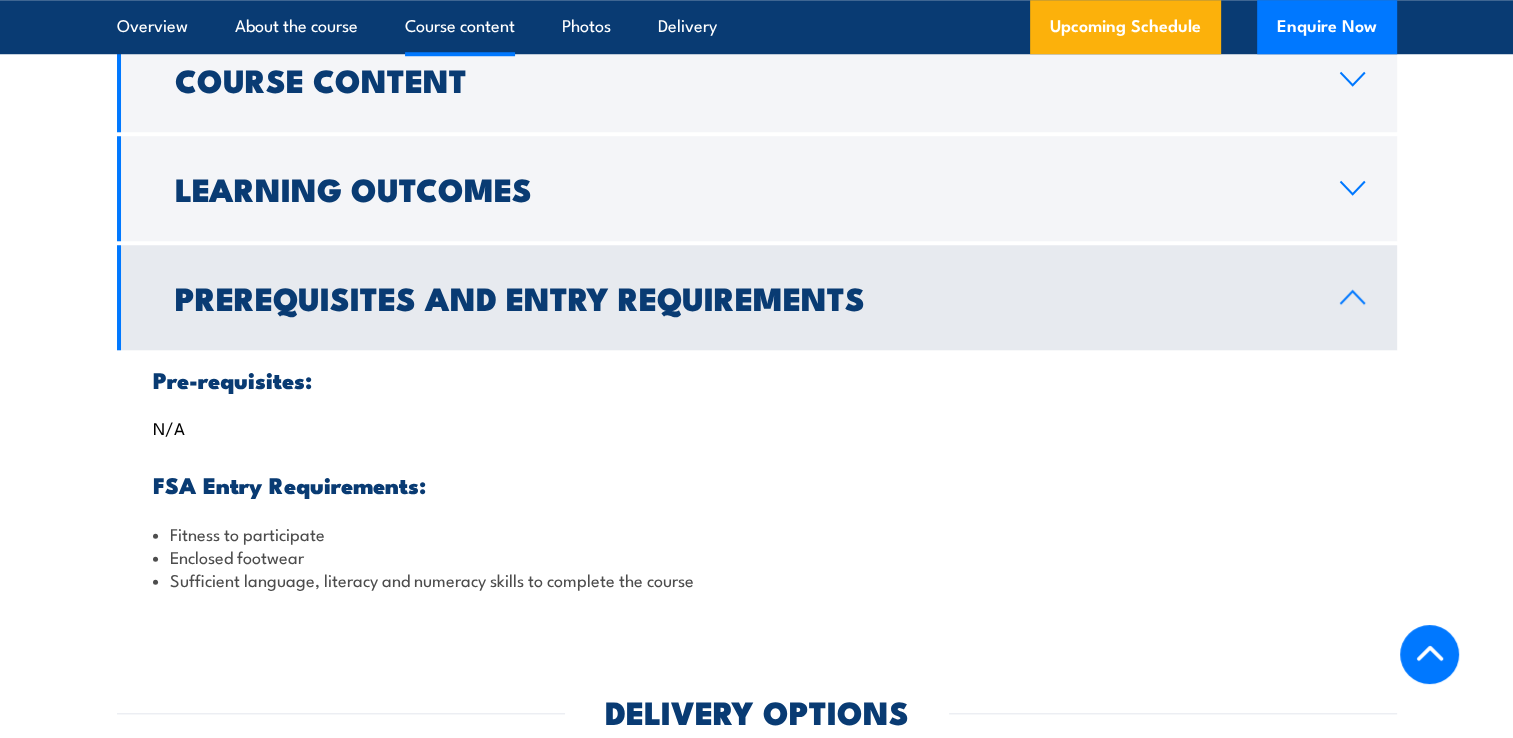scroll, scrollTop: 1746, scrollLeft: 0, axis: vertical 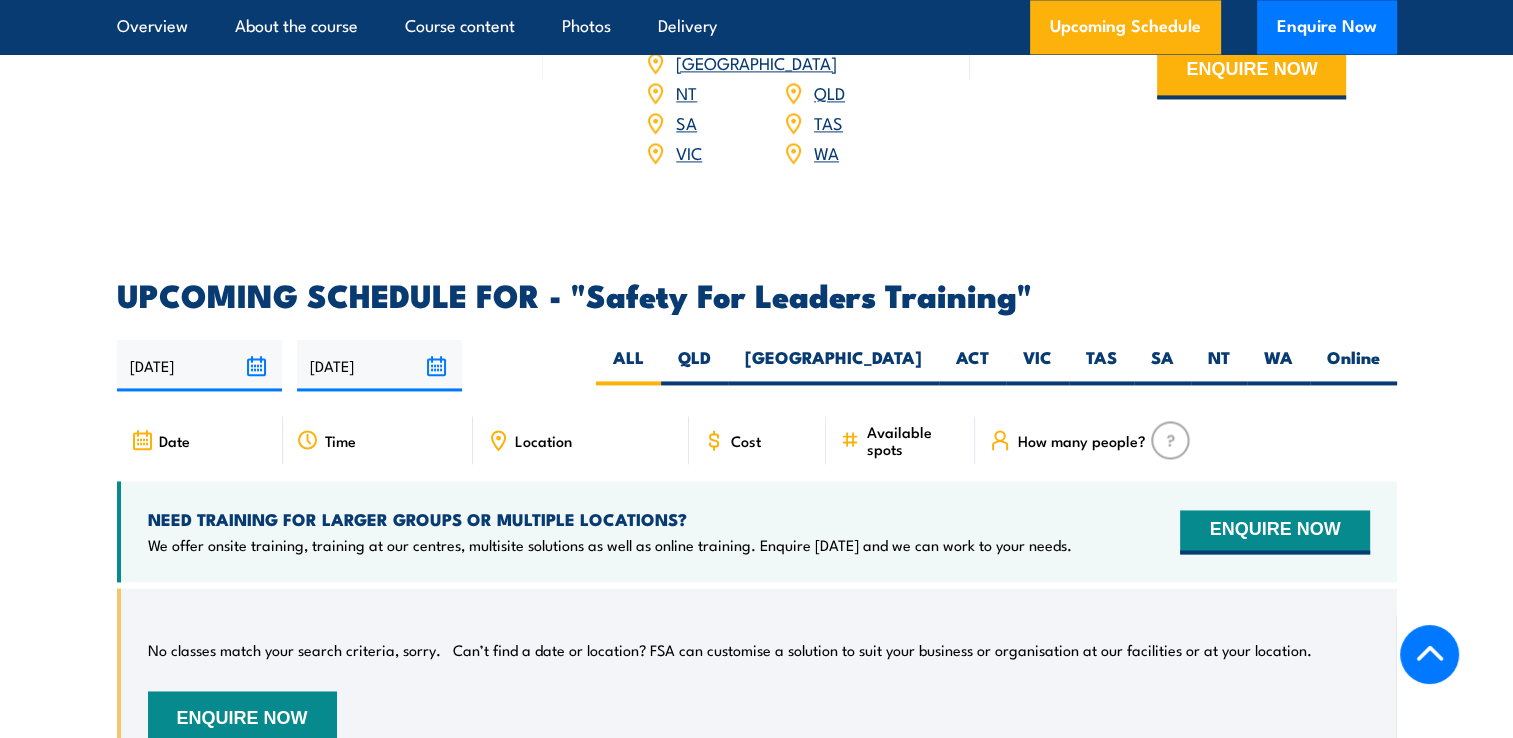 click on "Time" at bounding box center (340, 440) 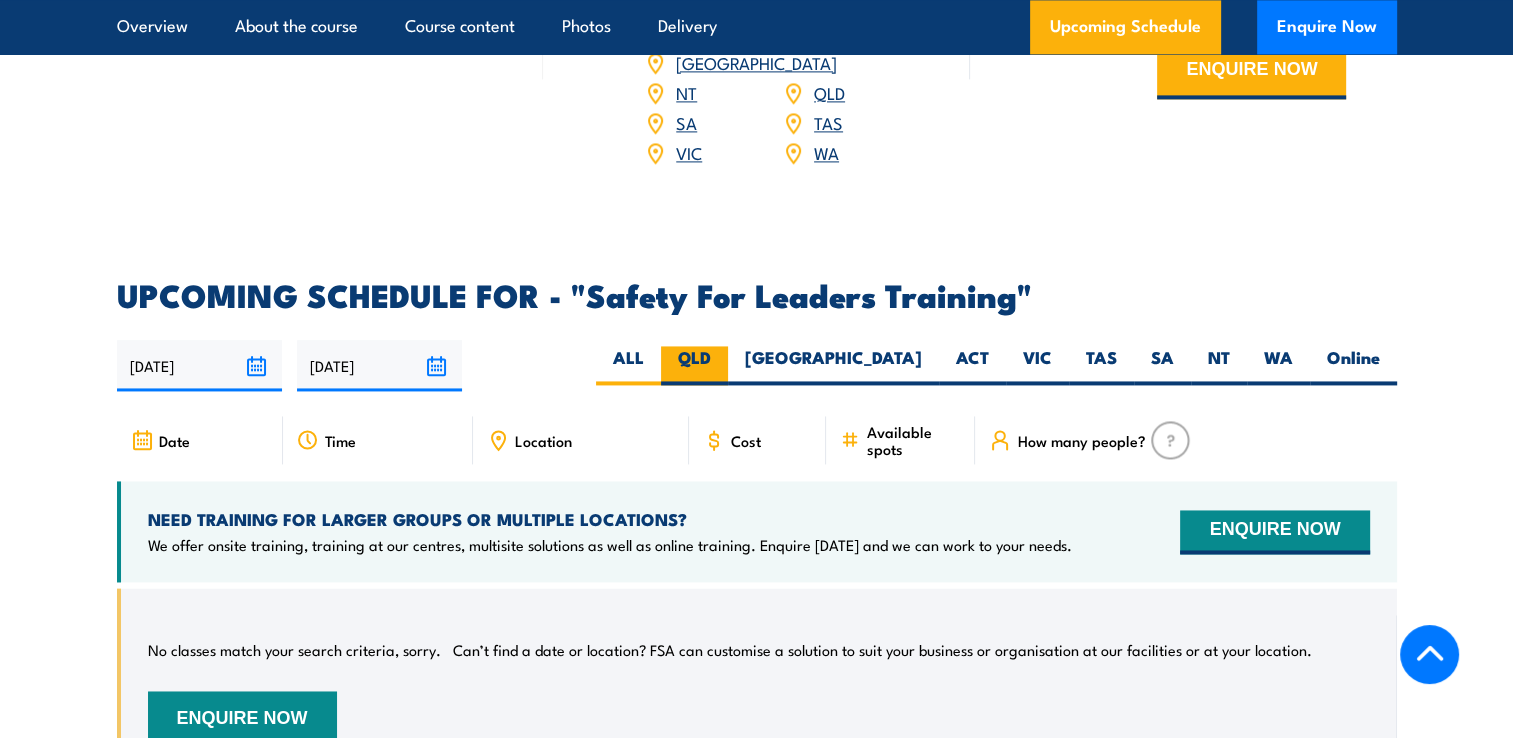 click on "QLD" at bounding box center [694, 365] 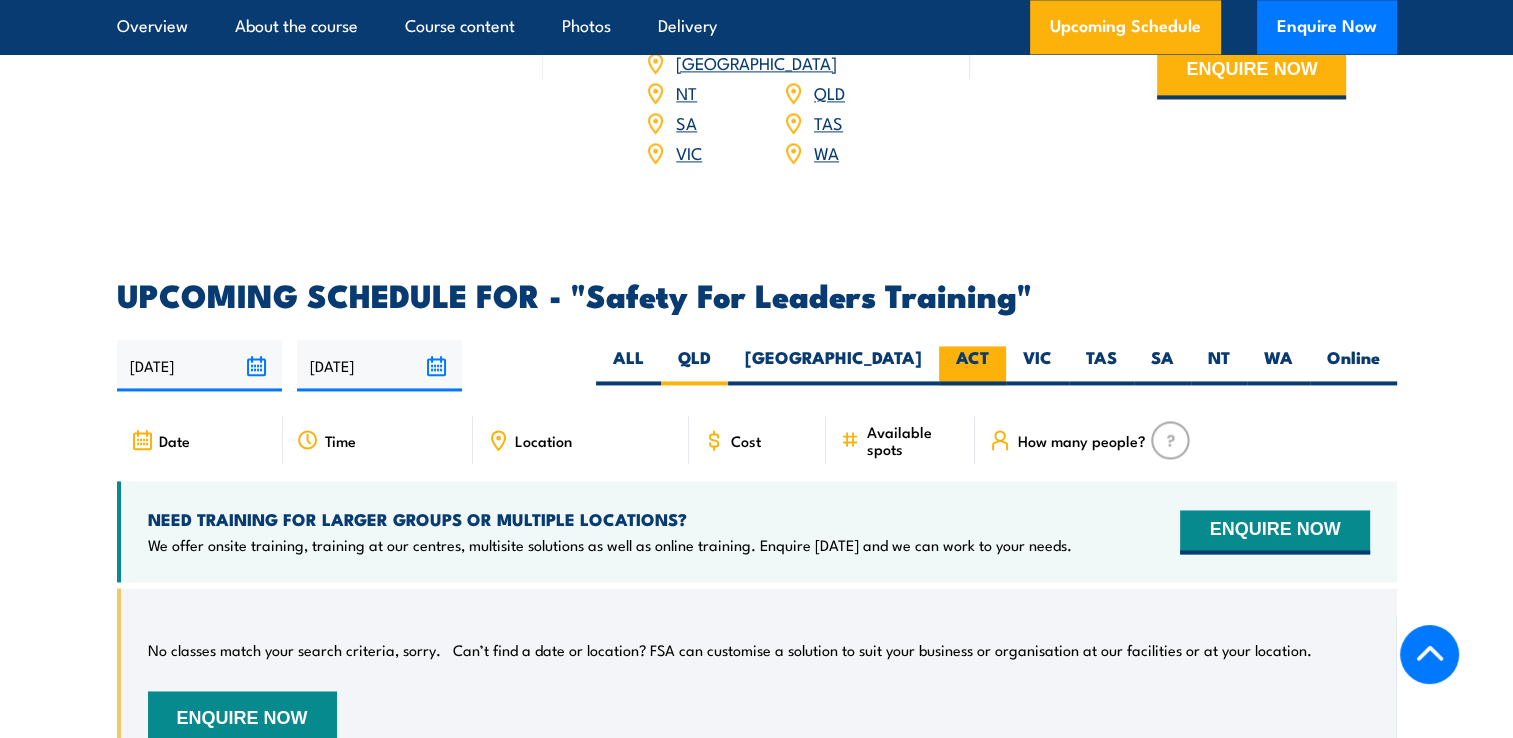 click on "ACT" at bounding box center (972, 365) 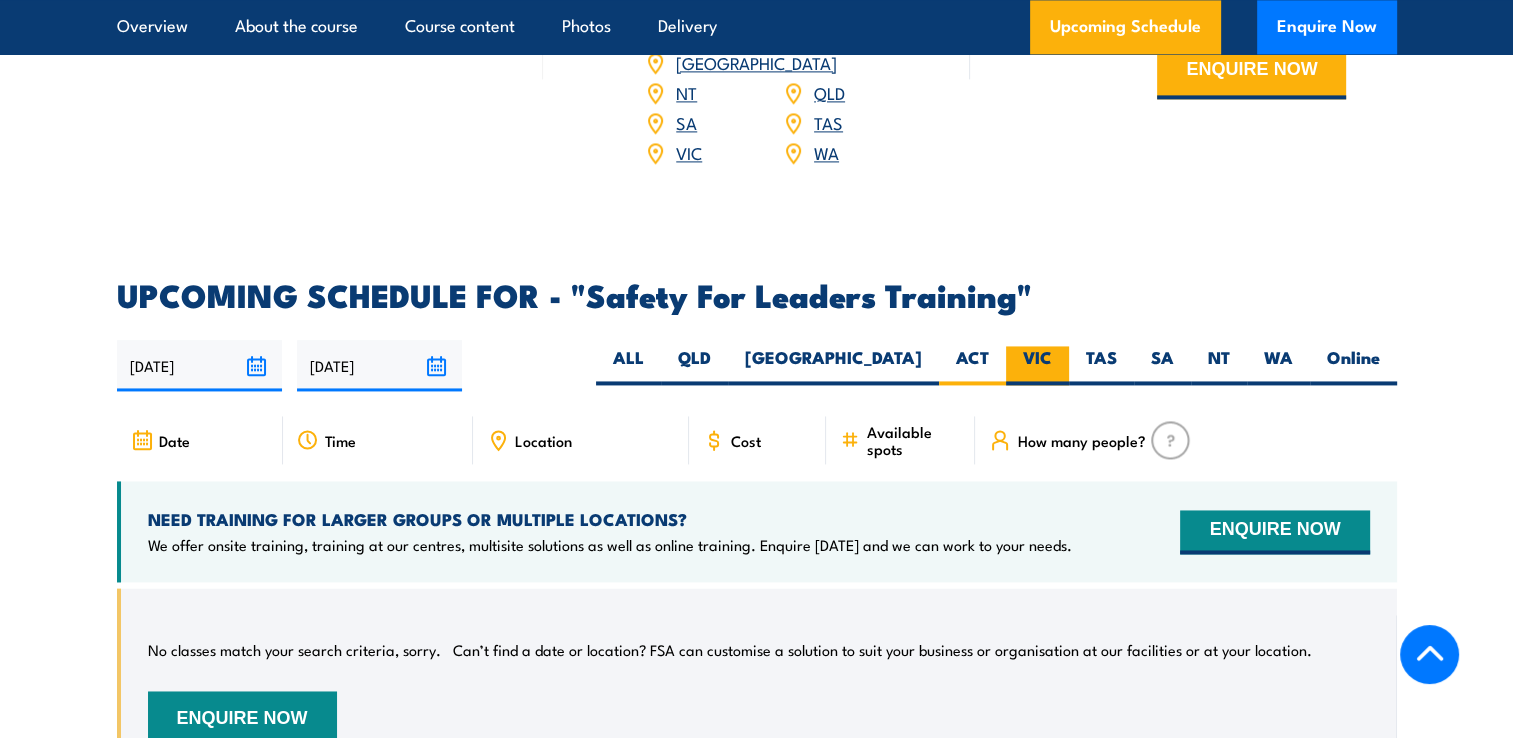 click on "VIC" at bounding box center (1037, 365) 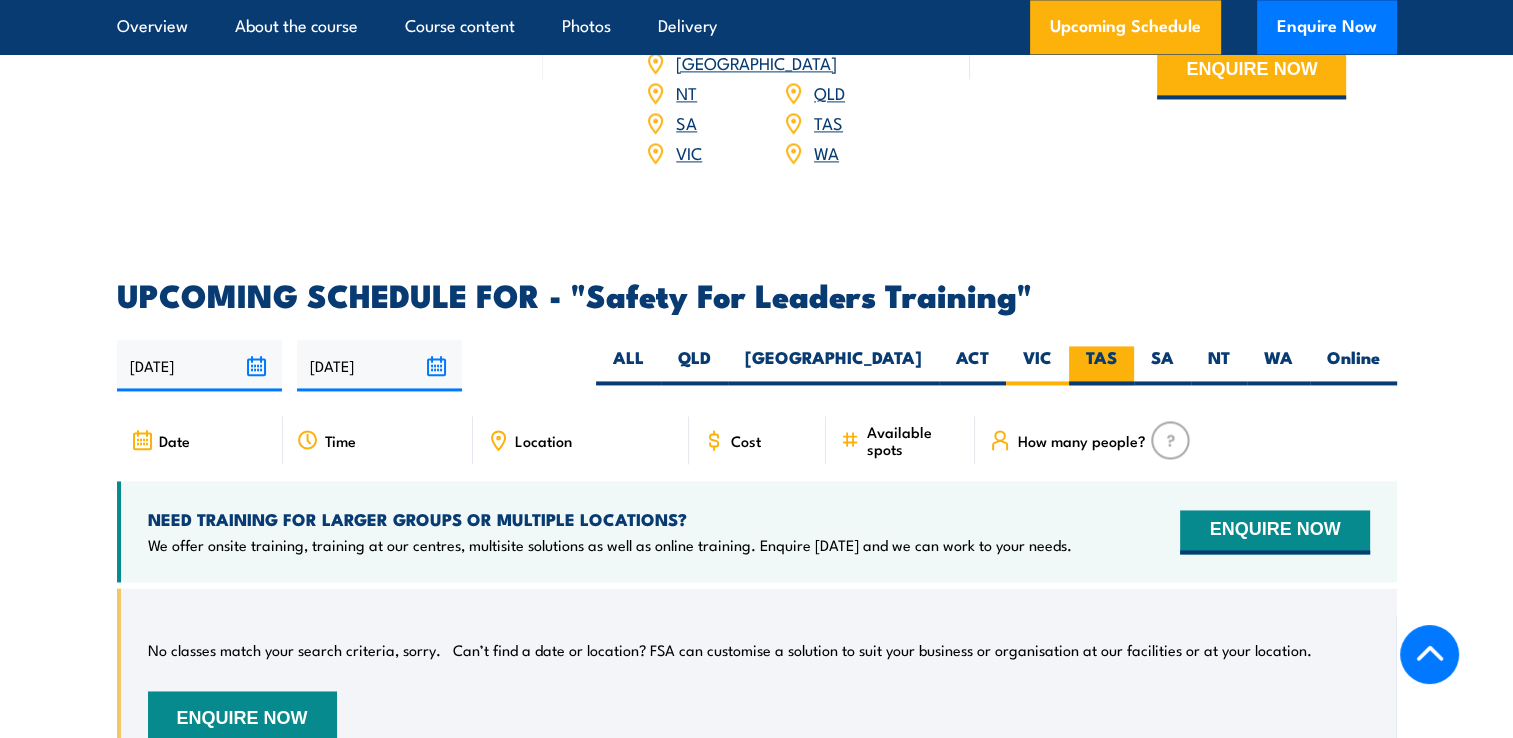 click on "TAS" at bounding box center [1101, 365] 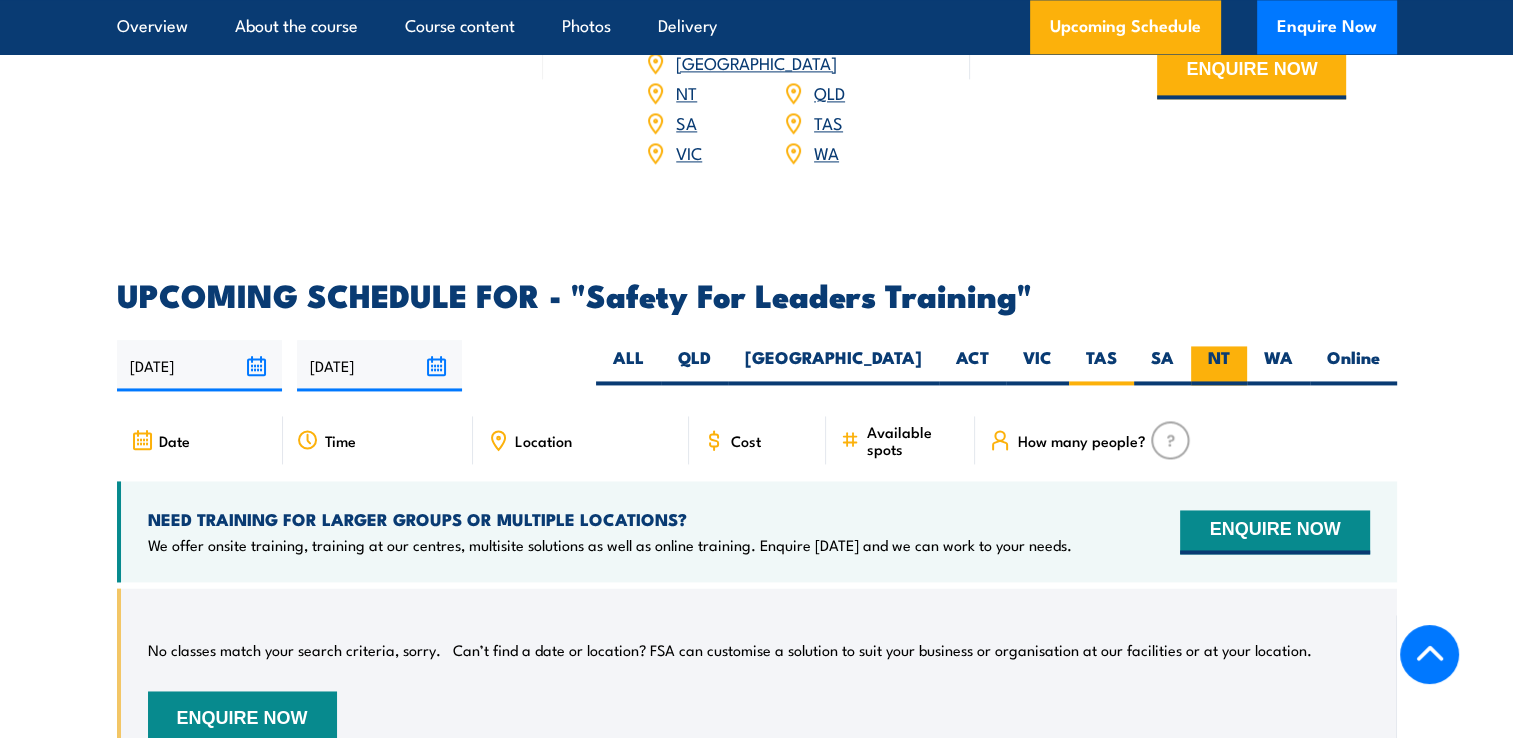 click on "NT" at bounding box center (1219, 365) 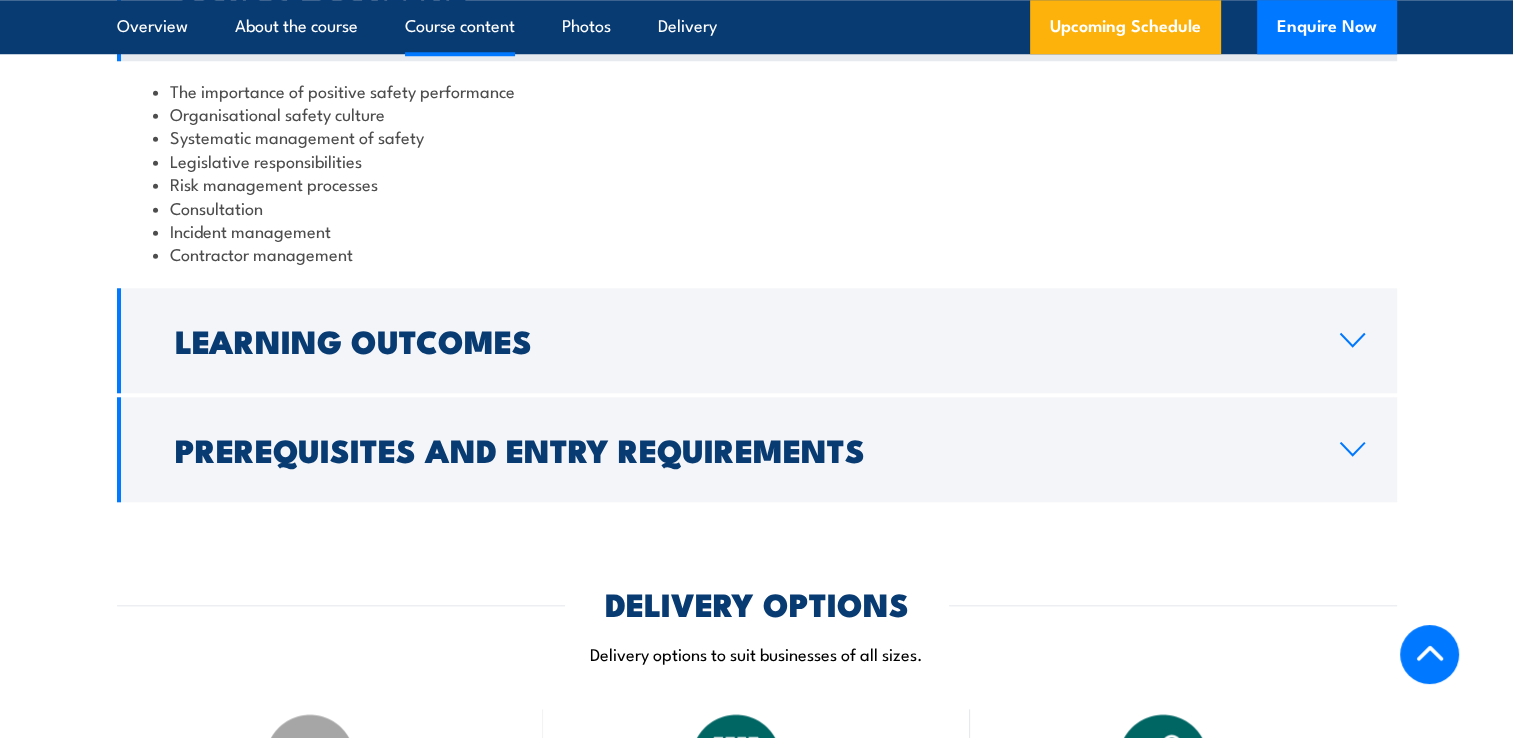 scroll, scrollTop: 1400, scrollLeft: 0, axis: vertical 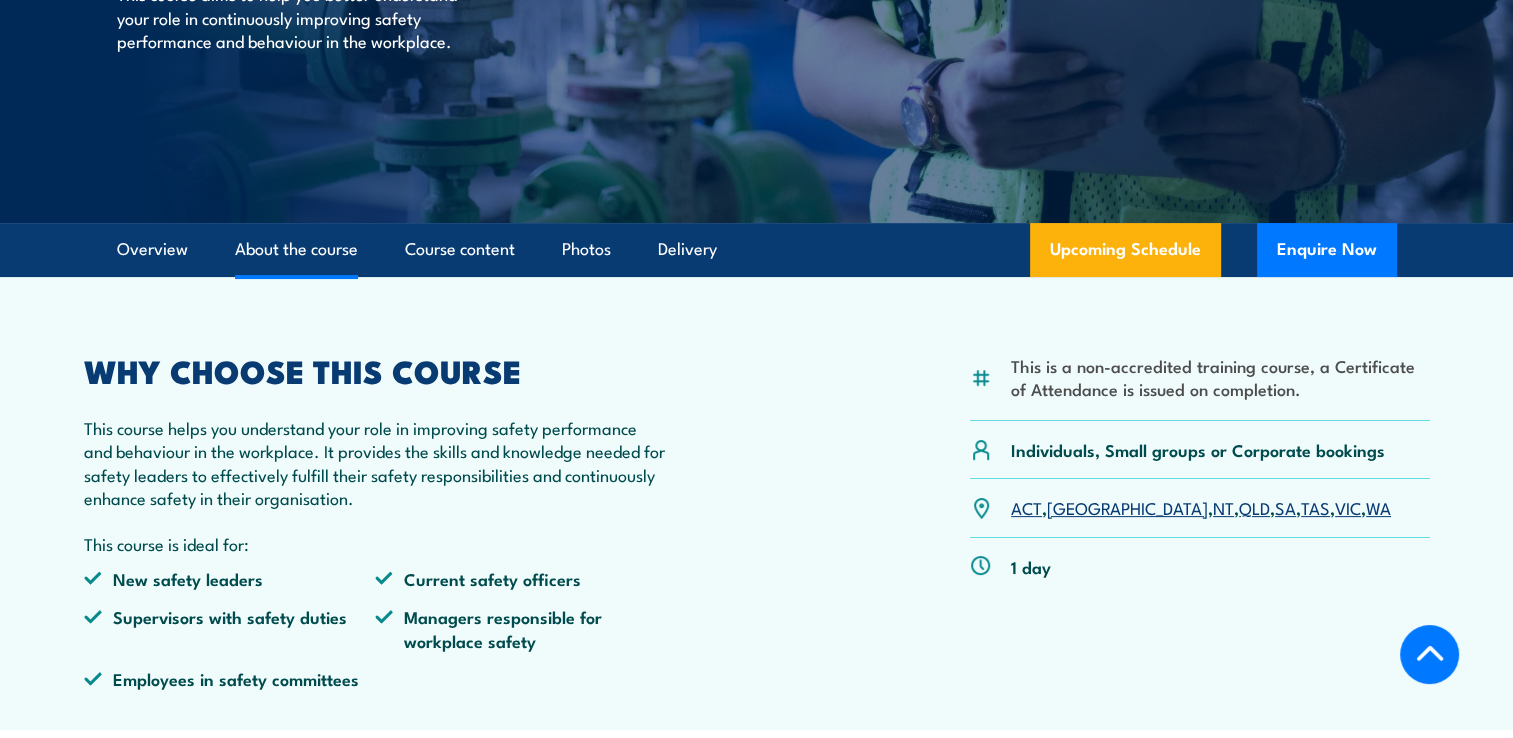 click on "About the course" at bounding box center (296, 249) 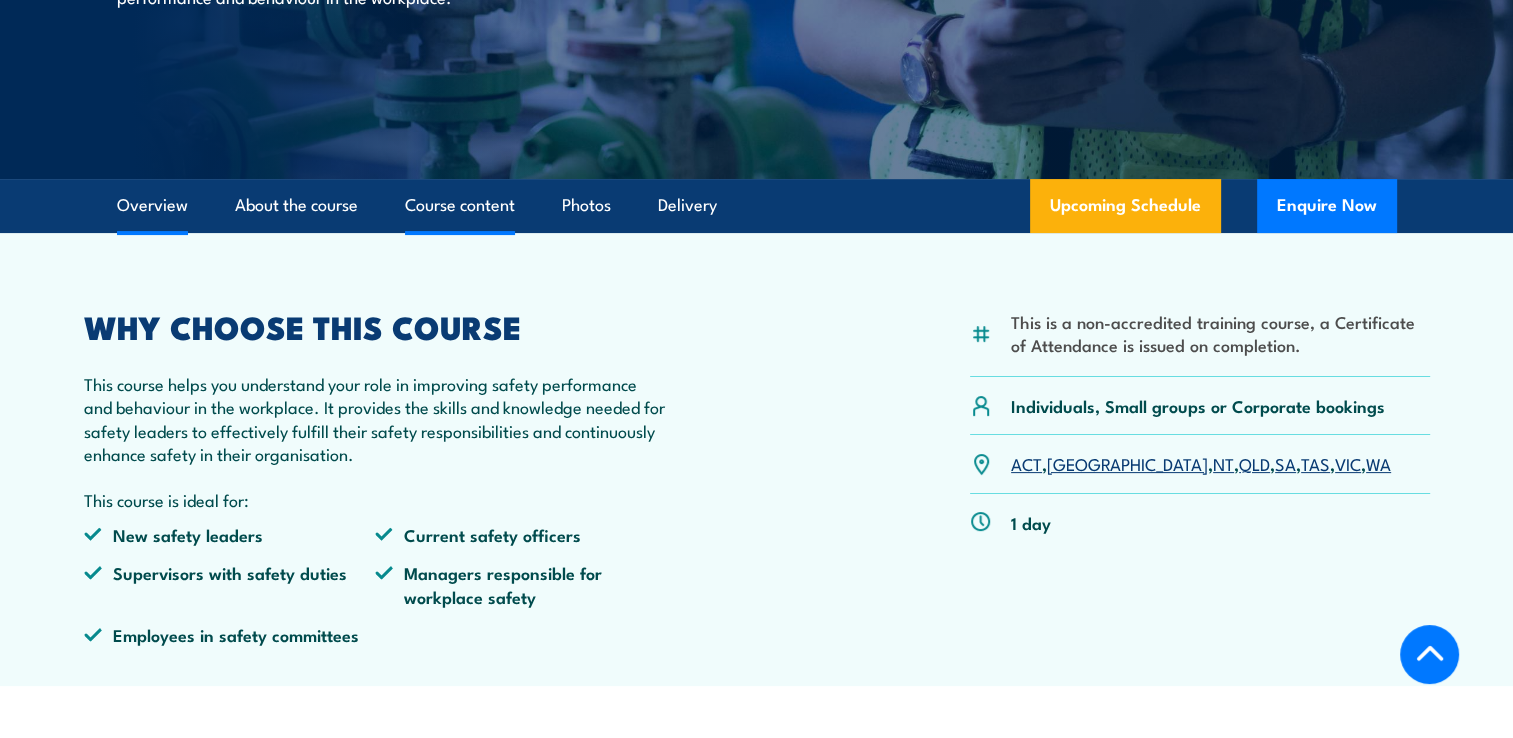 click on "COURSES
>  Work Health & Safety Training (WHS)
Safety For Leaders  TRAINING
This course aims to help you better understand your role in continuously improving safety performance and behaviour in the workplace.
Overview
About the course
Course content
Photos
Delivery
Upcoming Schedule
Enquire Now
1 day" at bounding box center [756, 2176] 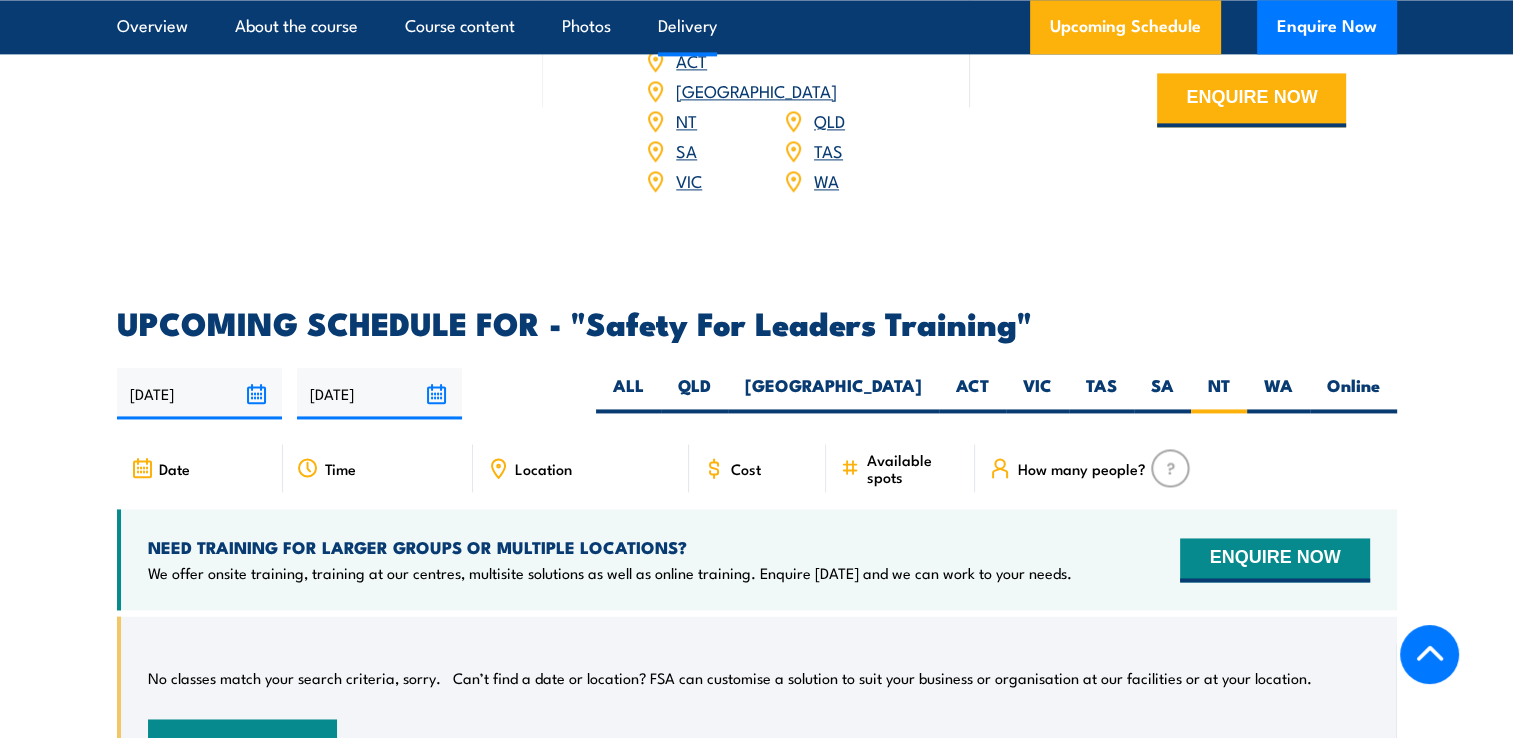 scroll, scrollTop: 2941, scrollLeft: 0, axis: vertical 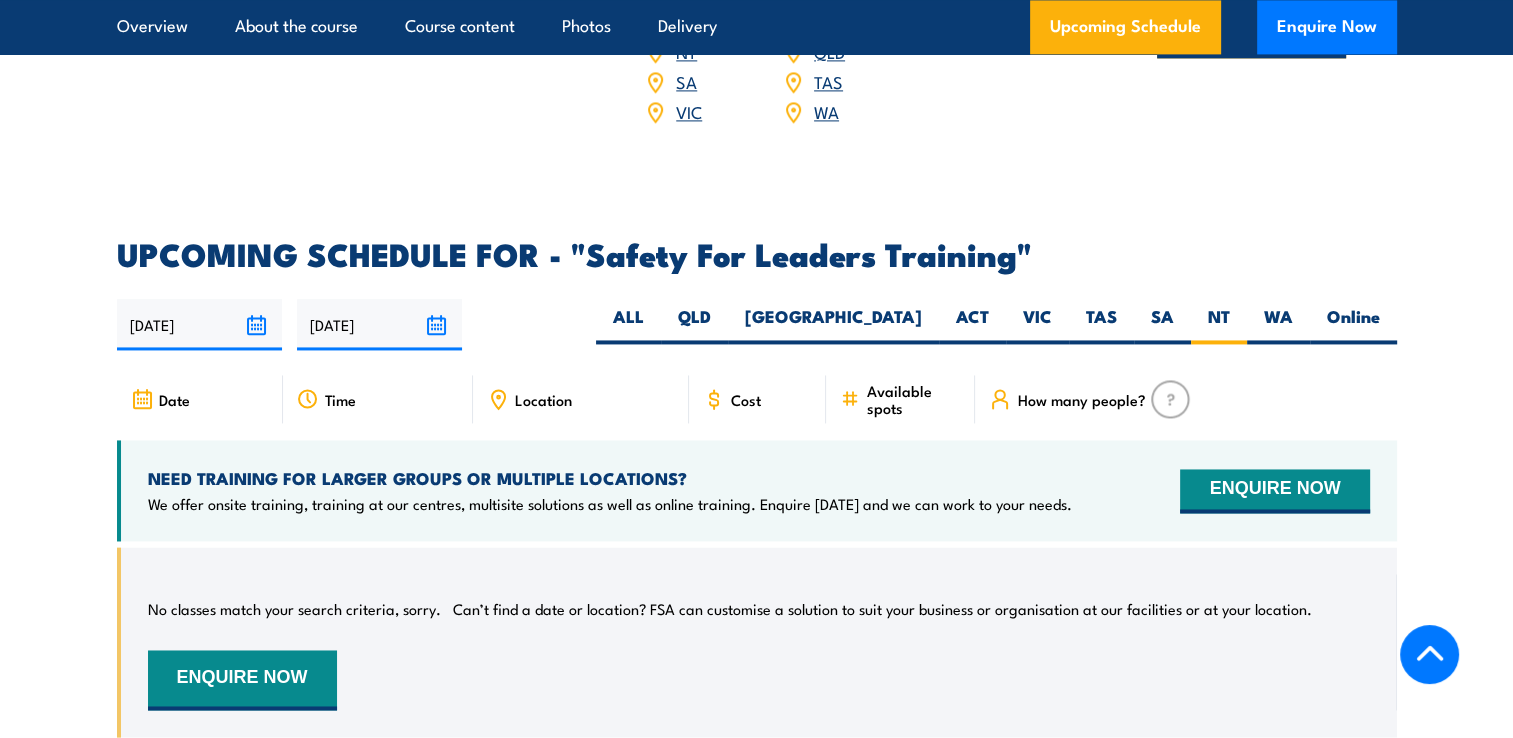 click on "Date" at bounding box center [174, 399] 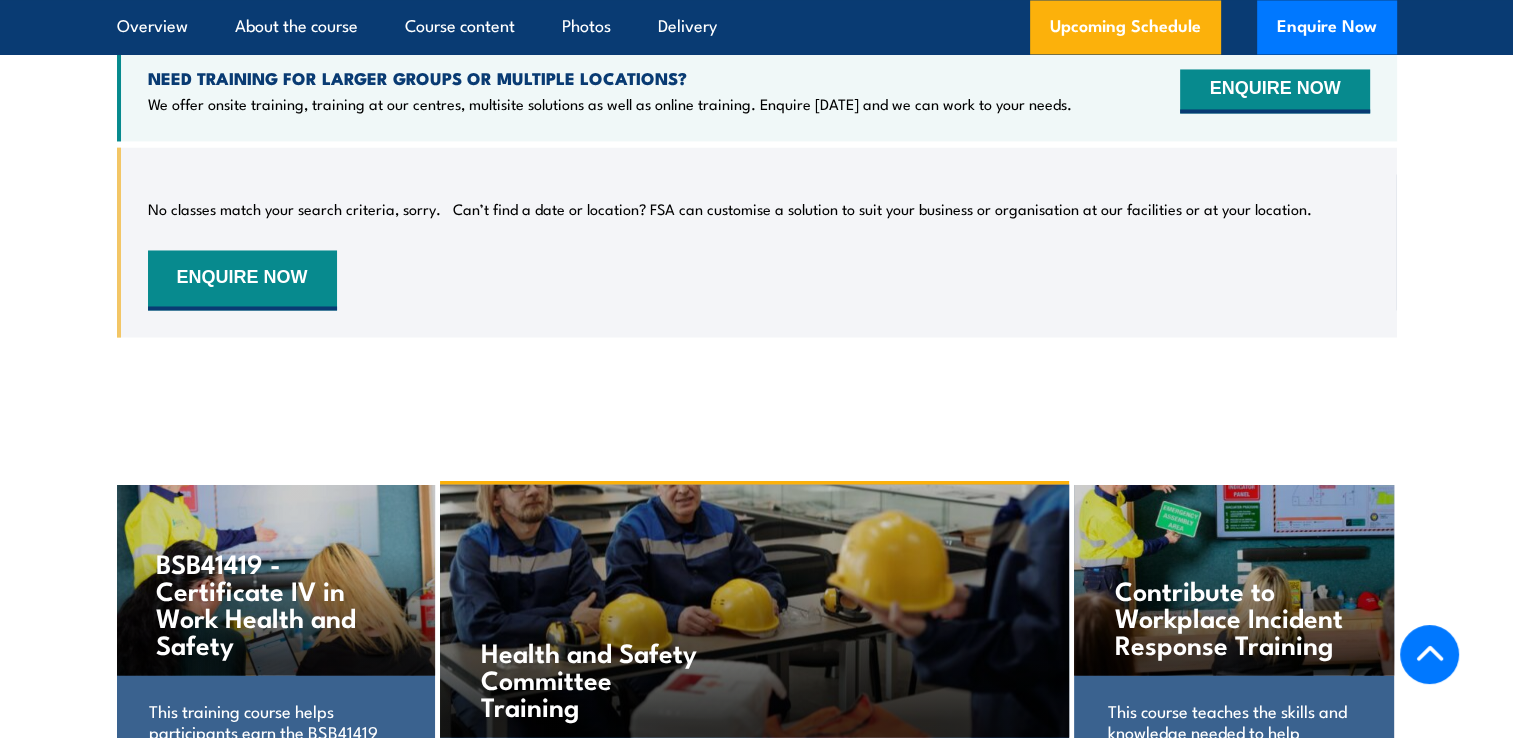 scroll, scrollTop: 2841, scrollLeft: 0, axis: vertical 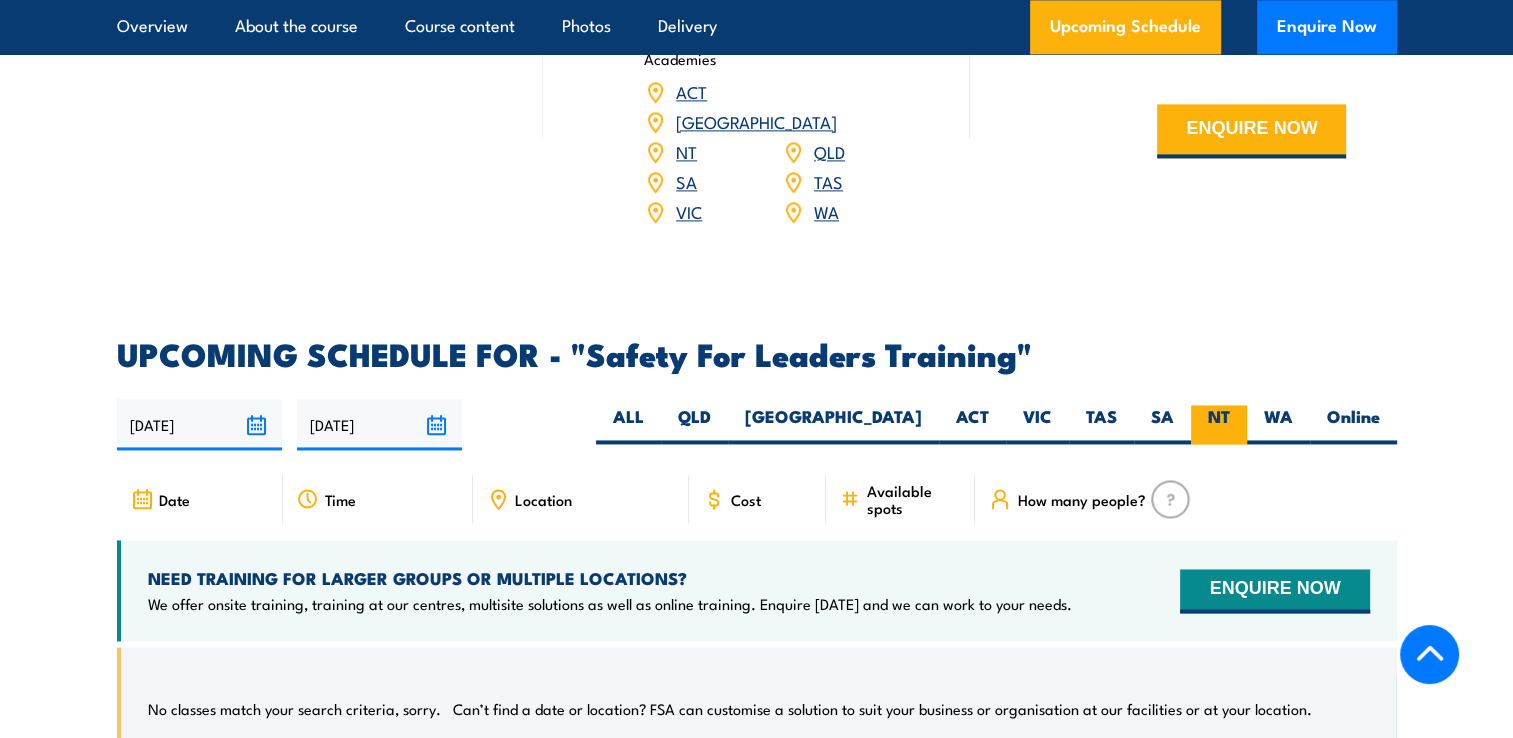 click on "NT" at bounding box center [1219, 424] 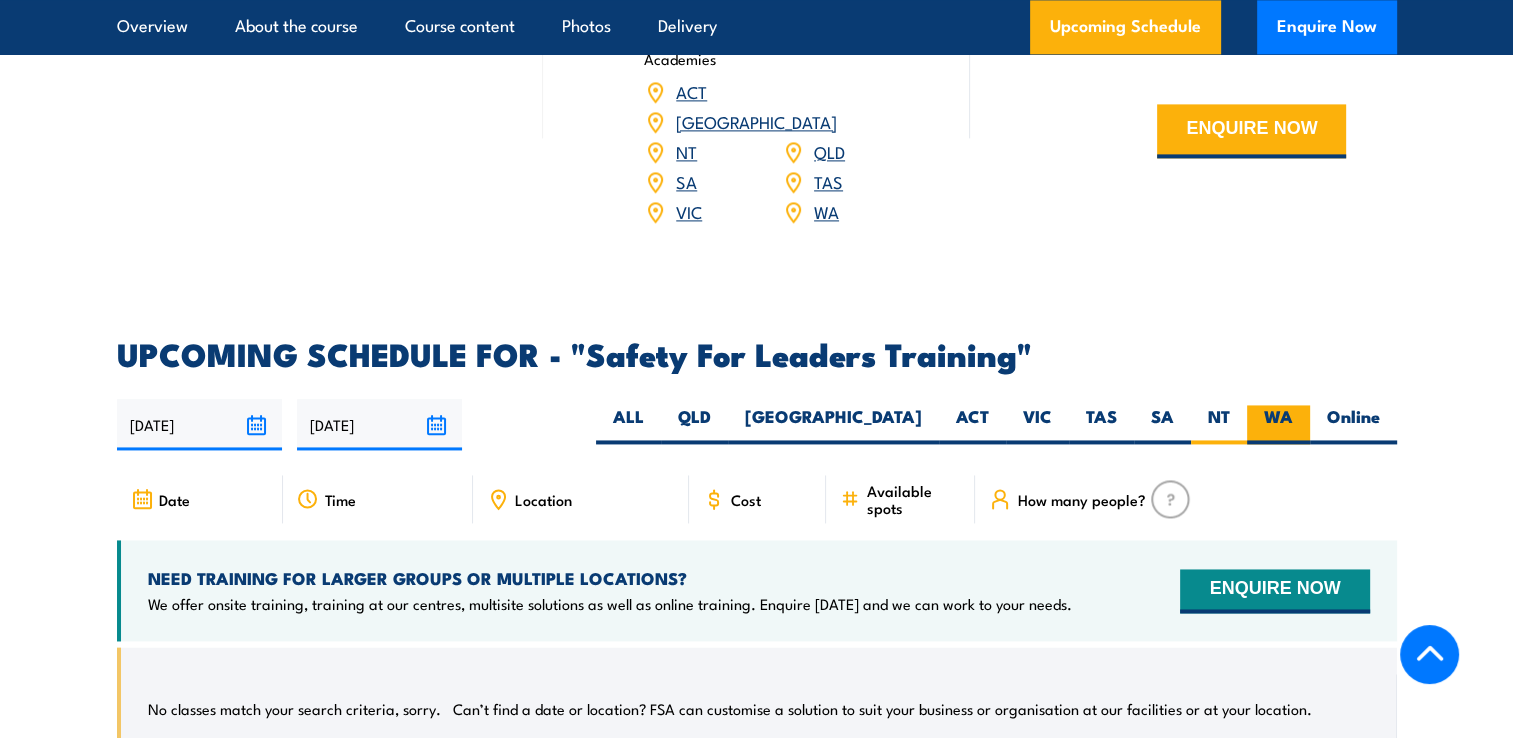 click on "WA" at bounding box center (1278, 424) 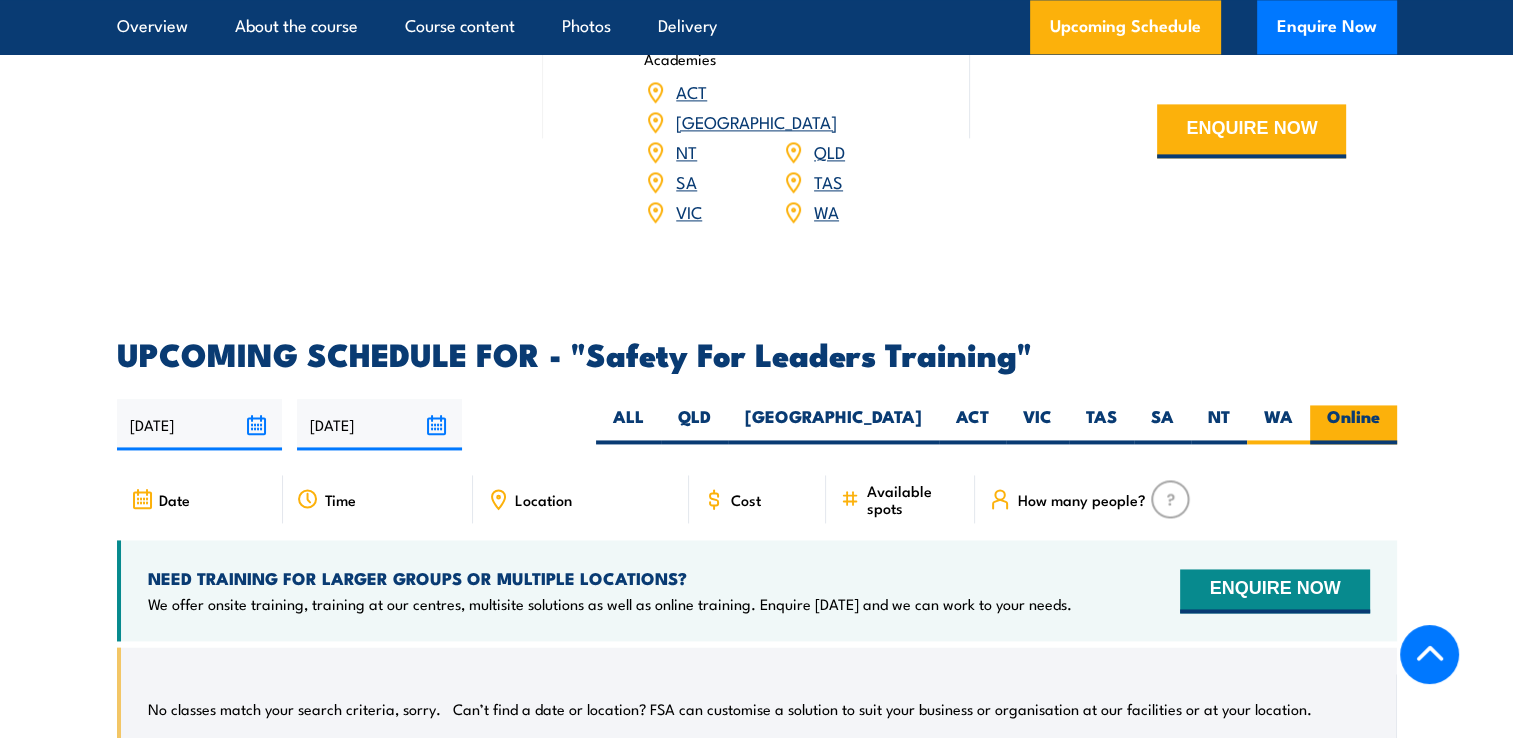 click on "Online" at bounding box center (1353, 424) 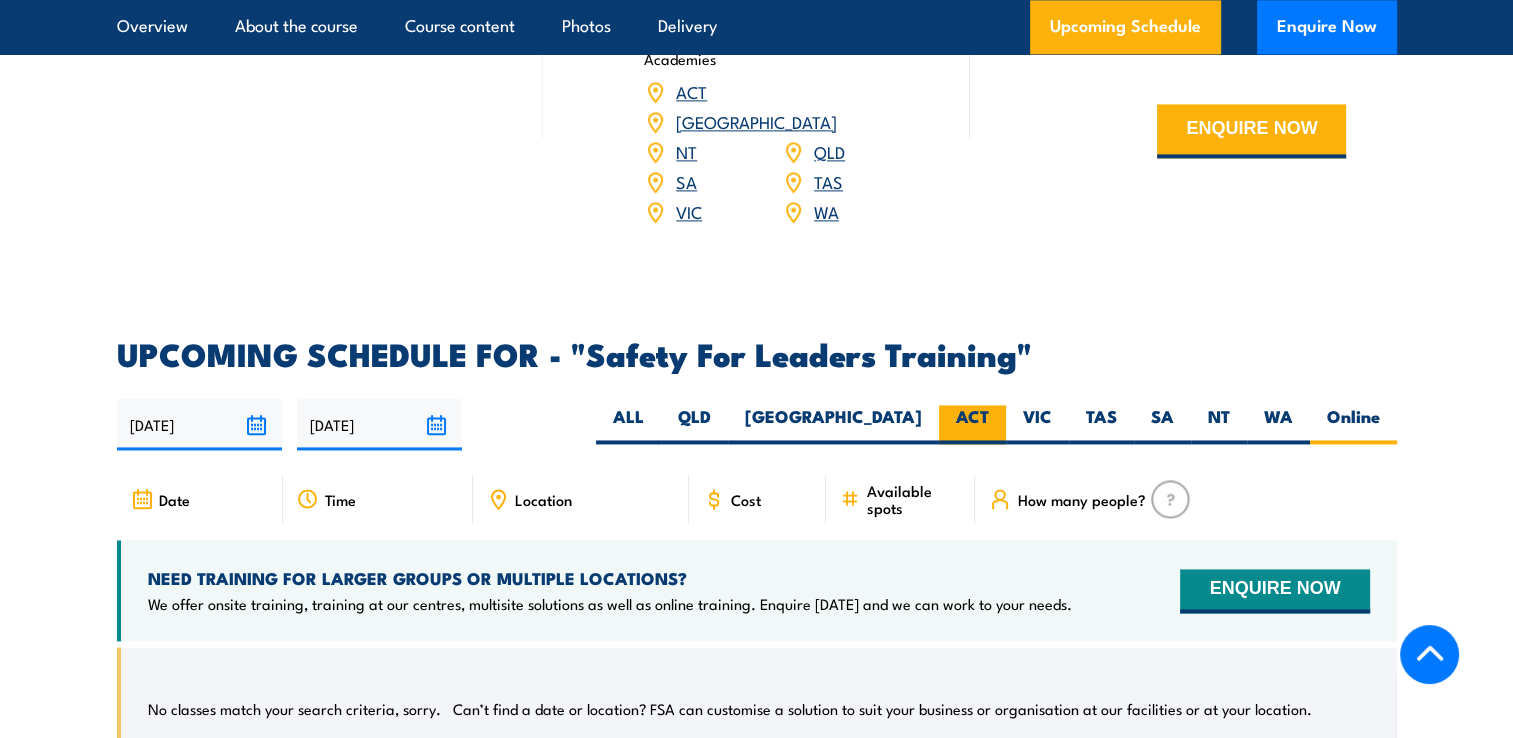 click on "ACT" at bounding box center (972, 424) 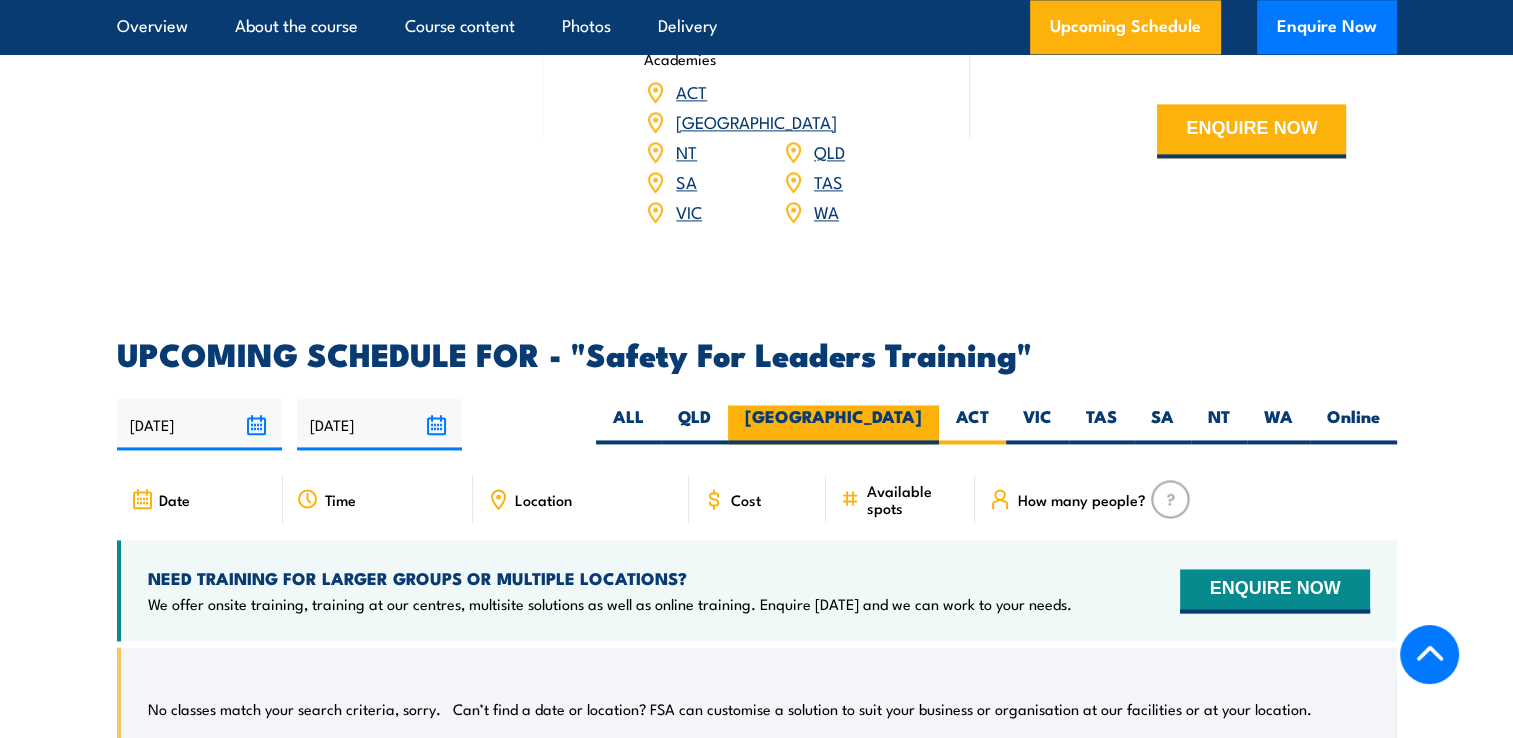 click on "[GEOGRAPHIC_DATA]" at bounding box center [833, 424] 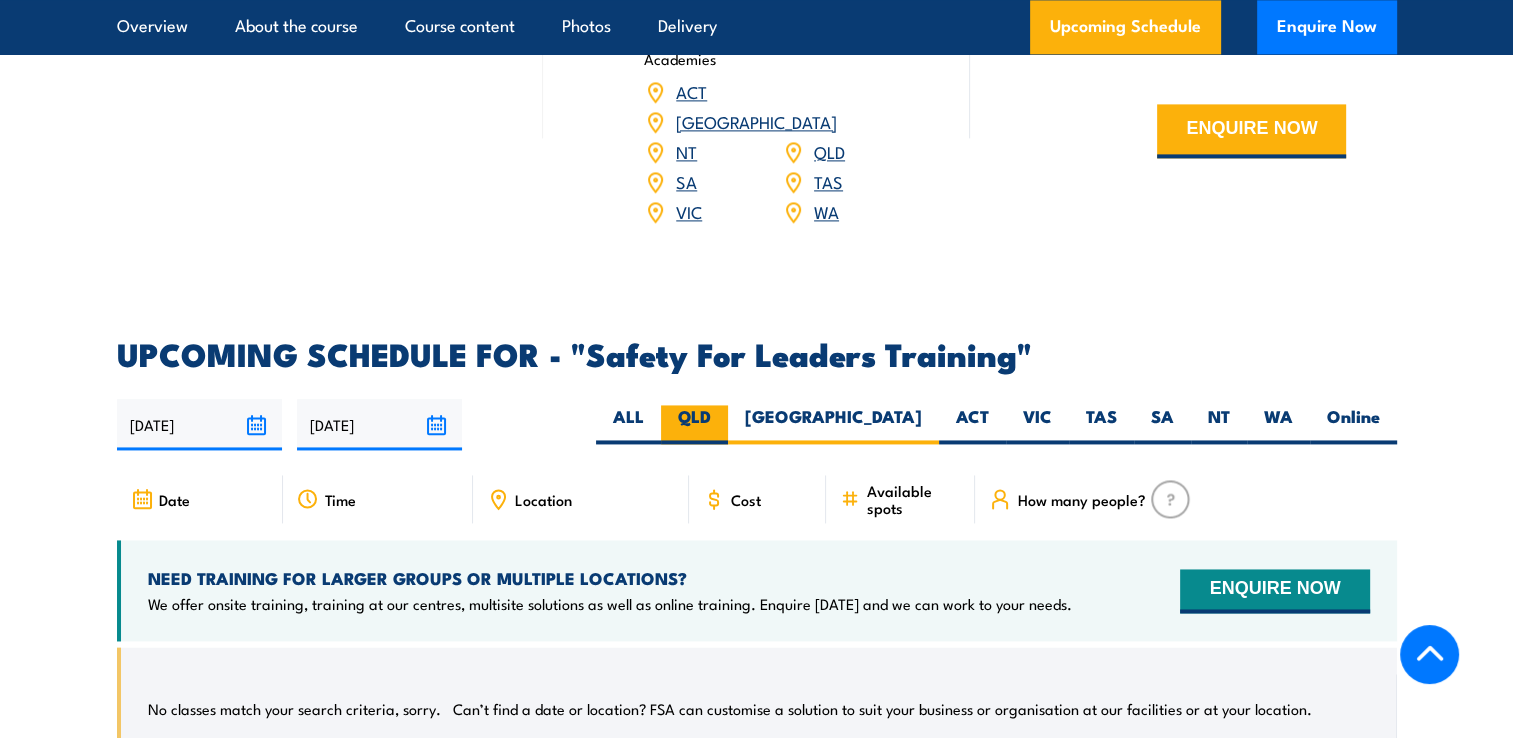 click on "QLD" at bounding box center [694, 424] 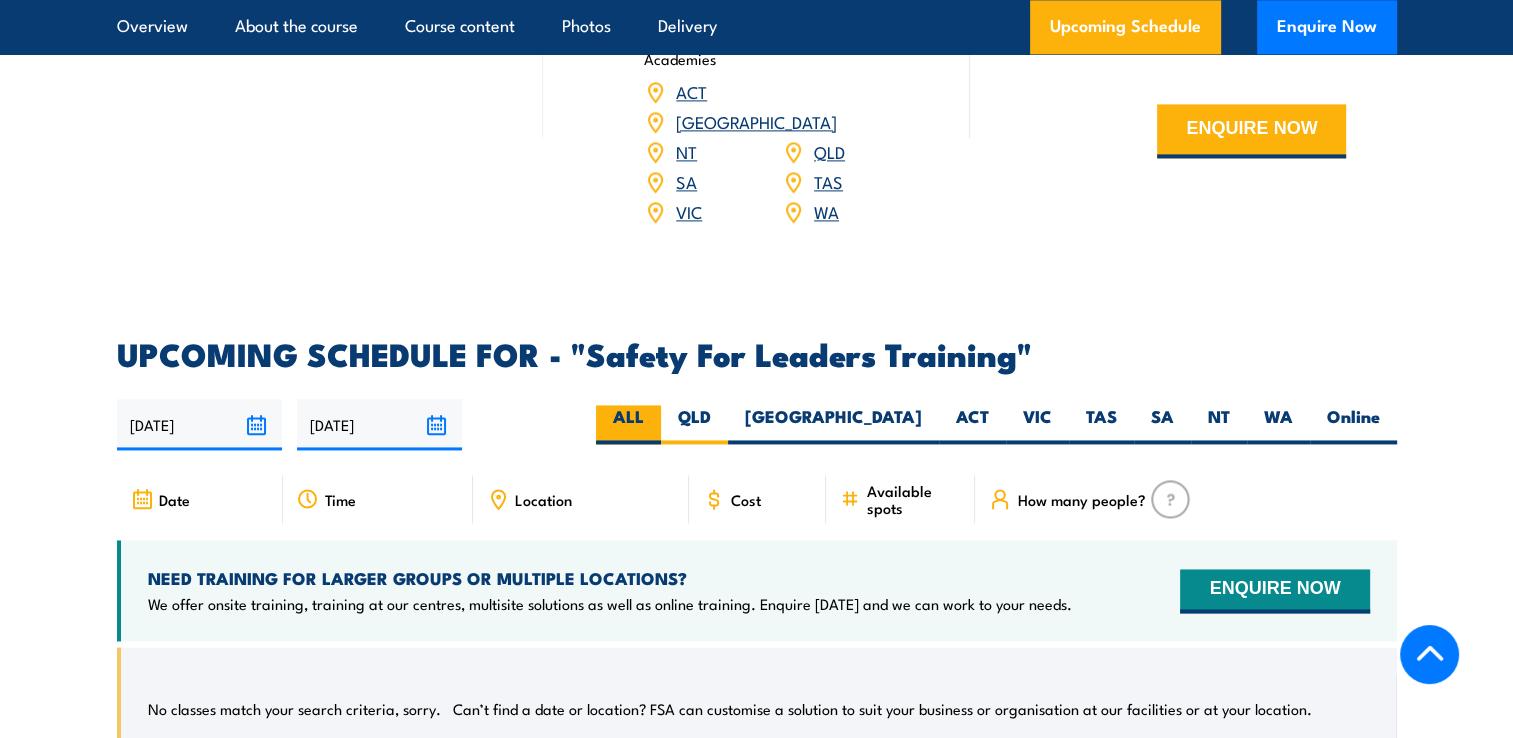 click on "ALL" at bounding box center [628, 424] 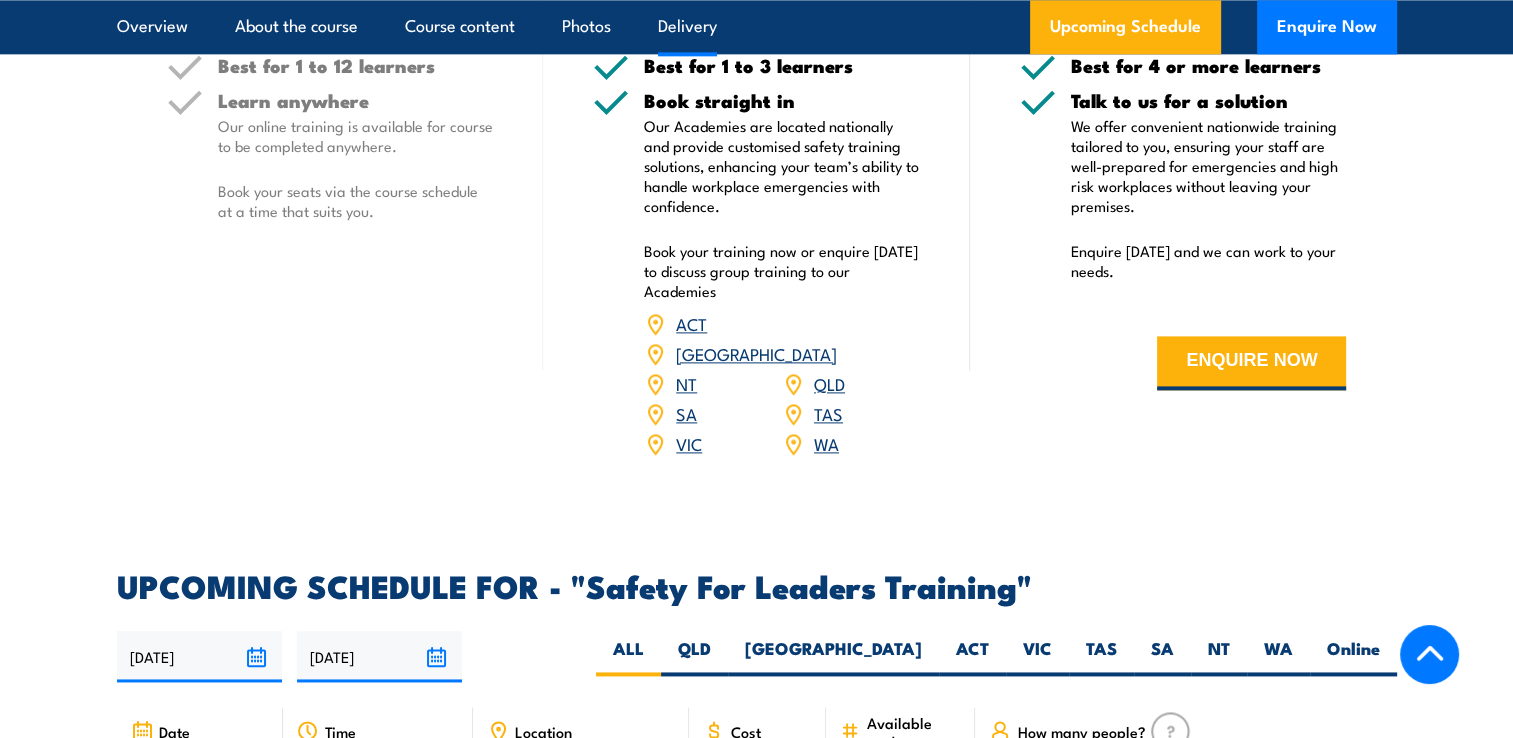 scroll, scrollTop: 2541, scrollLeft: 0, axis: vertical 